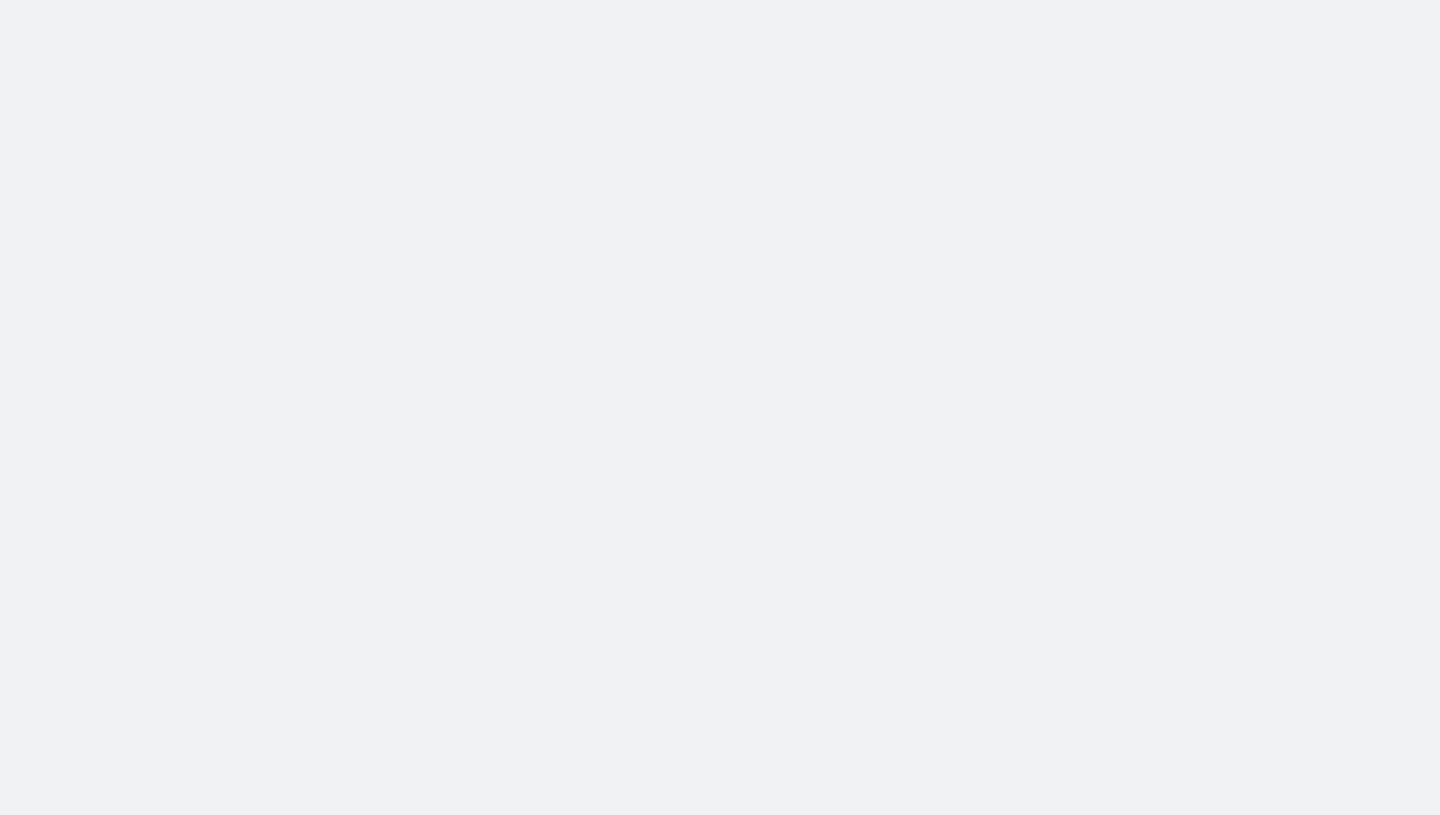 scroll, scrollTop: 0, scrollLeft: 0, axis: both 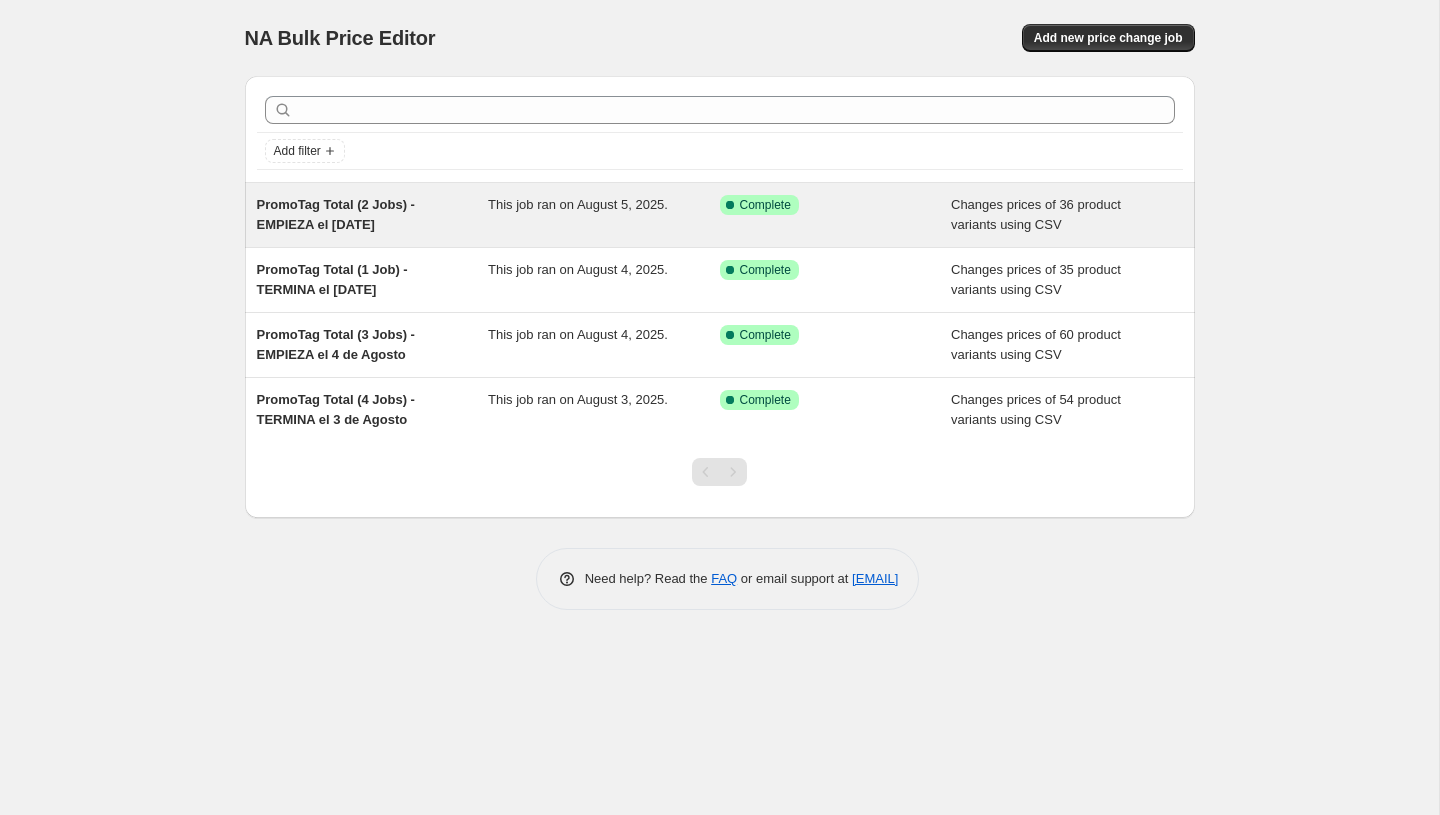 click on "Changes prices of 36 product variants using CSV" at bounding box center [1036, 214] 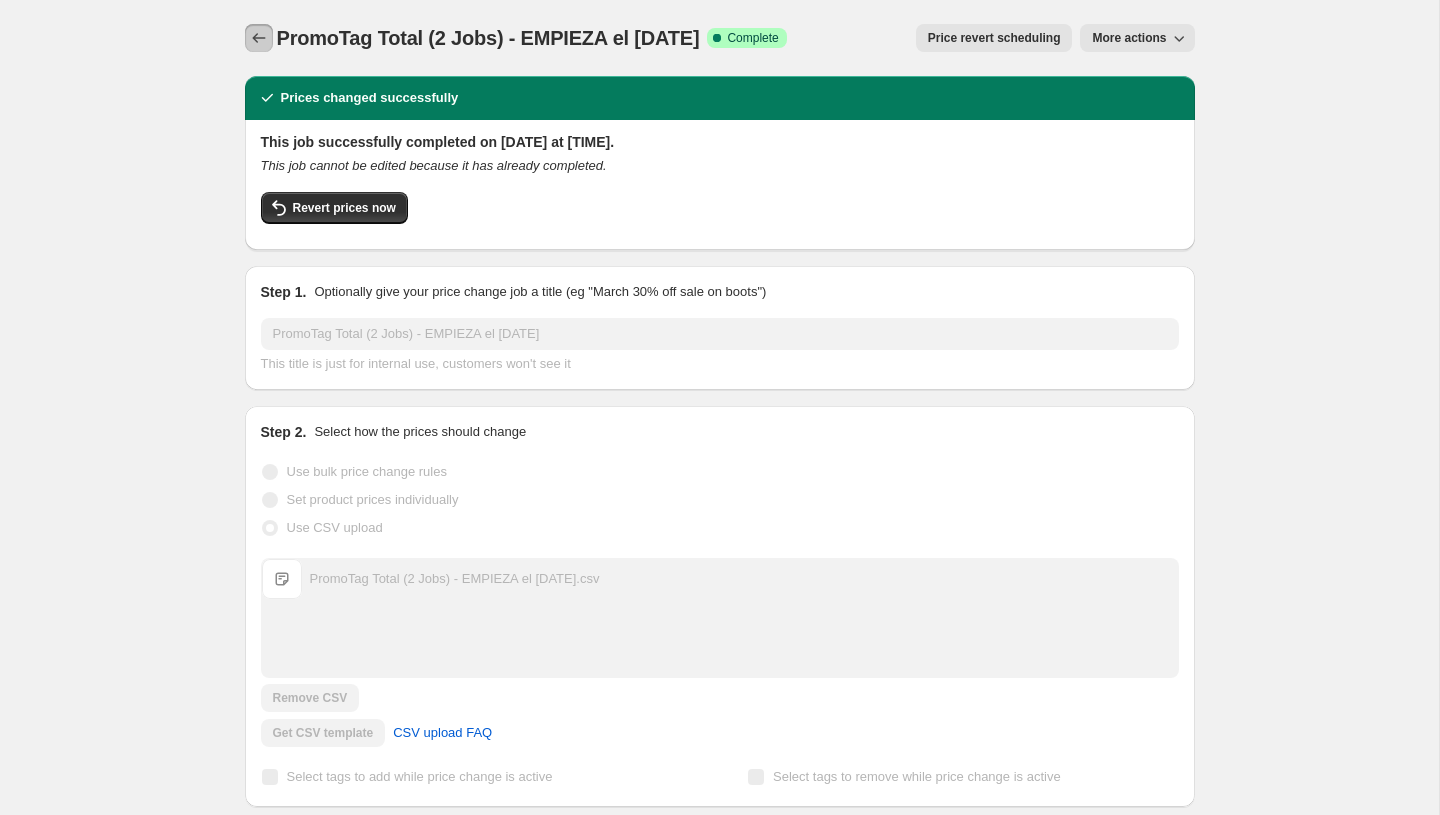 click 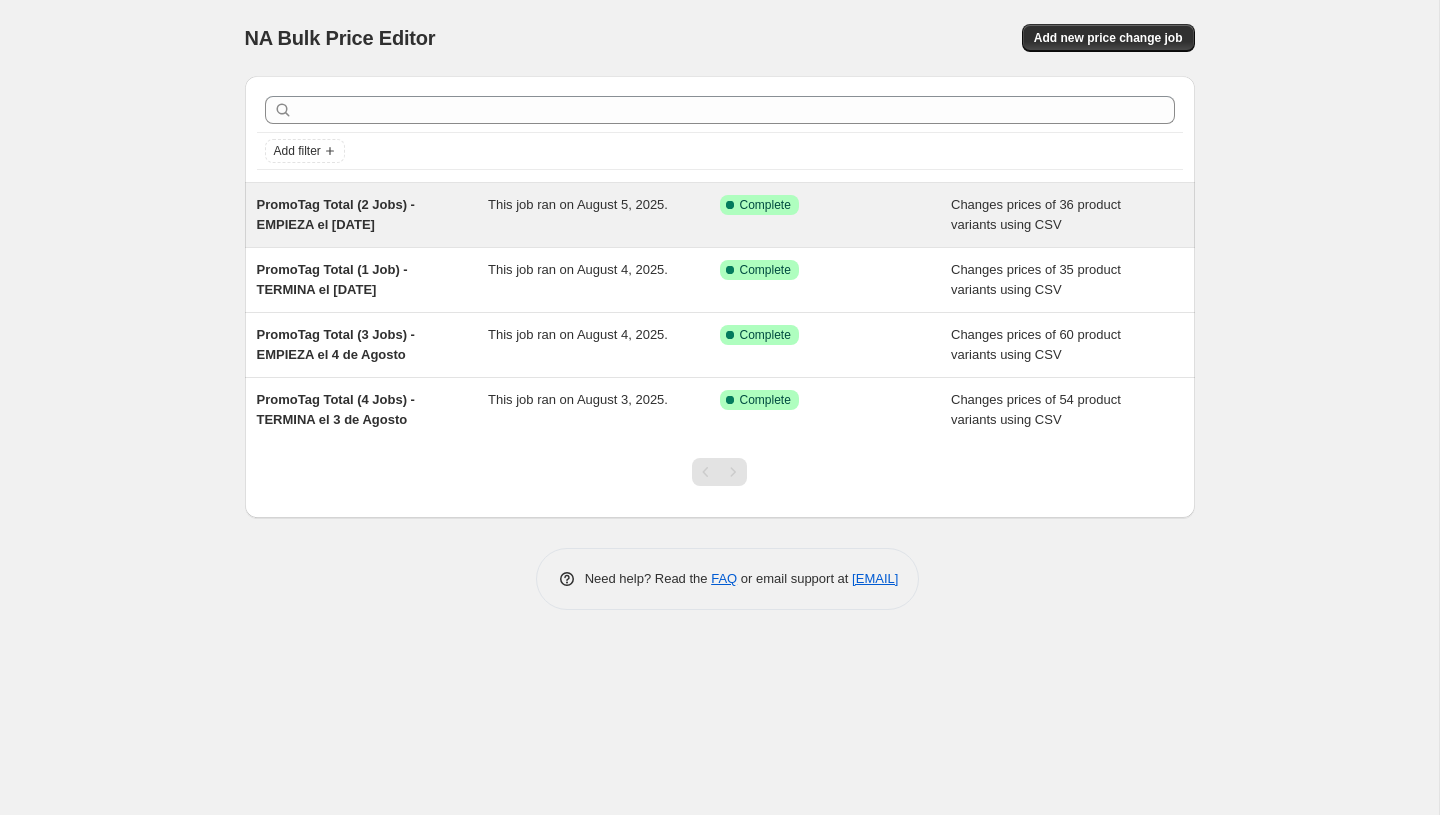 click on "This job ran on August 5, 2025." at bounding box center [604, 215] 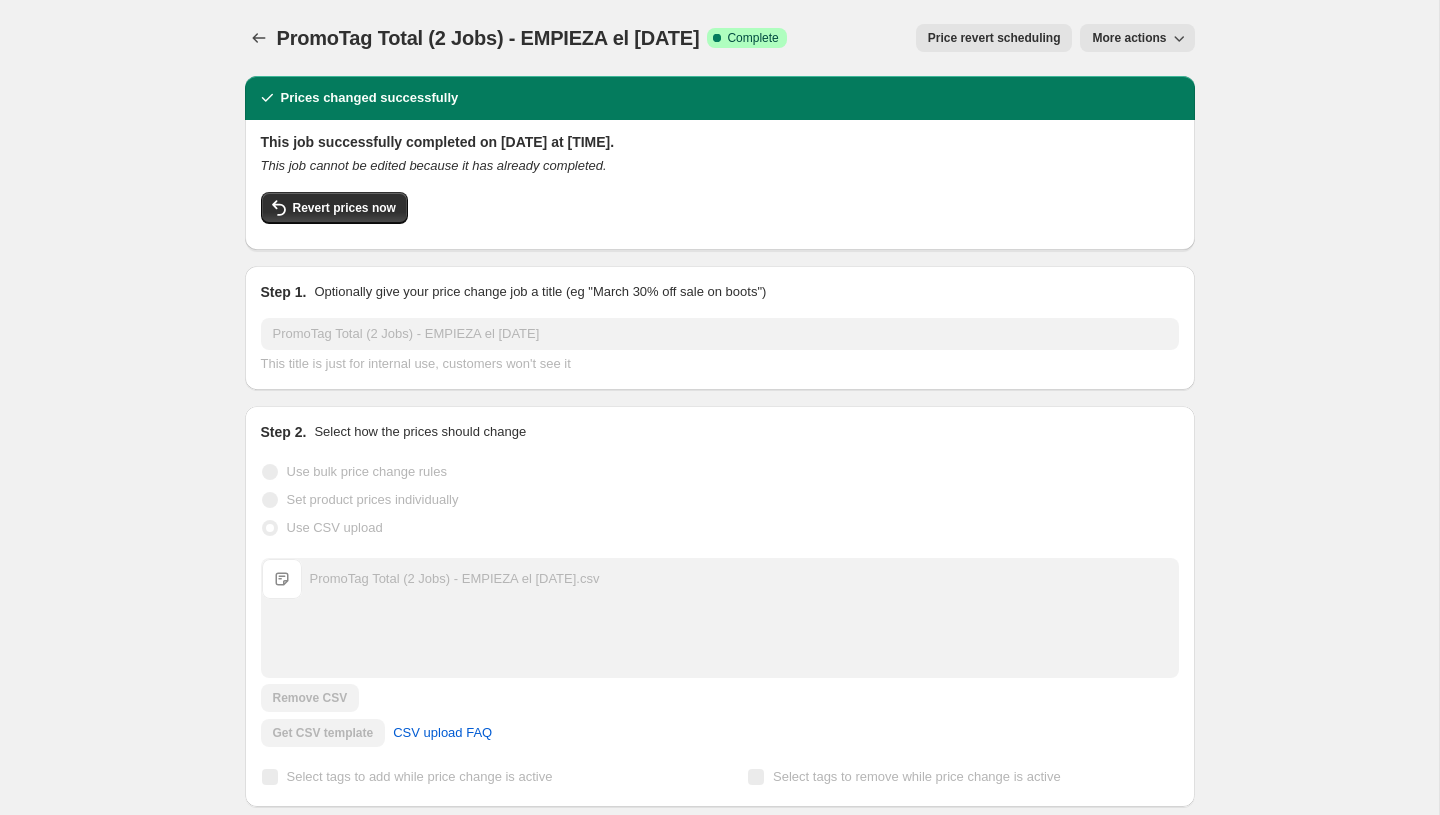 click on "More actions" at bounding box center [1129, 38] 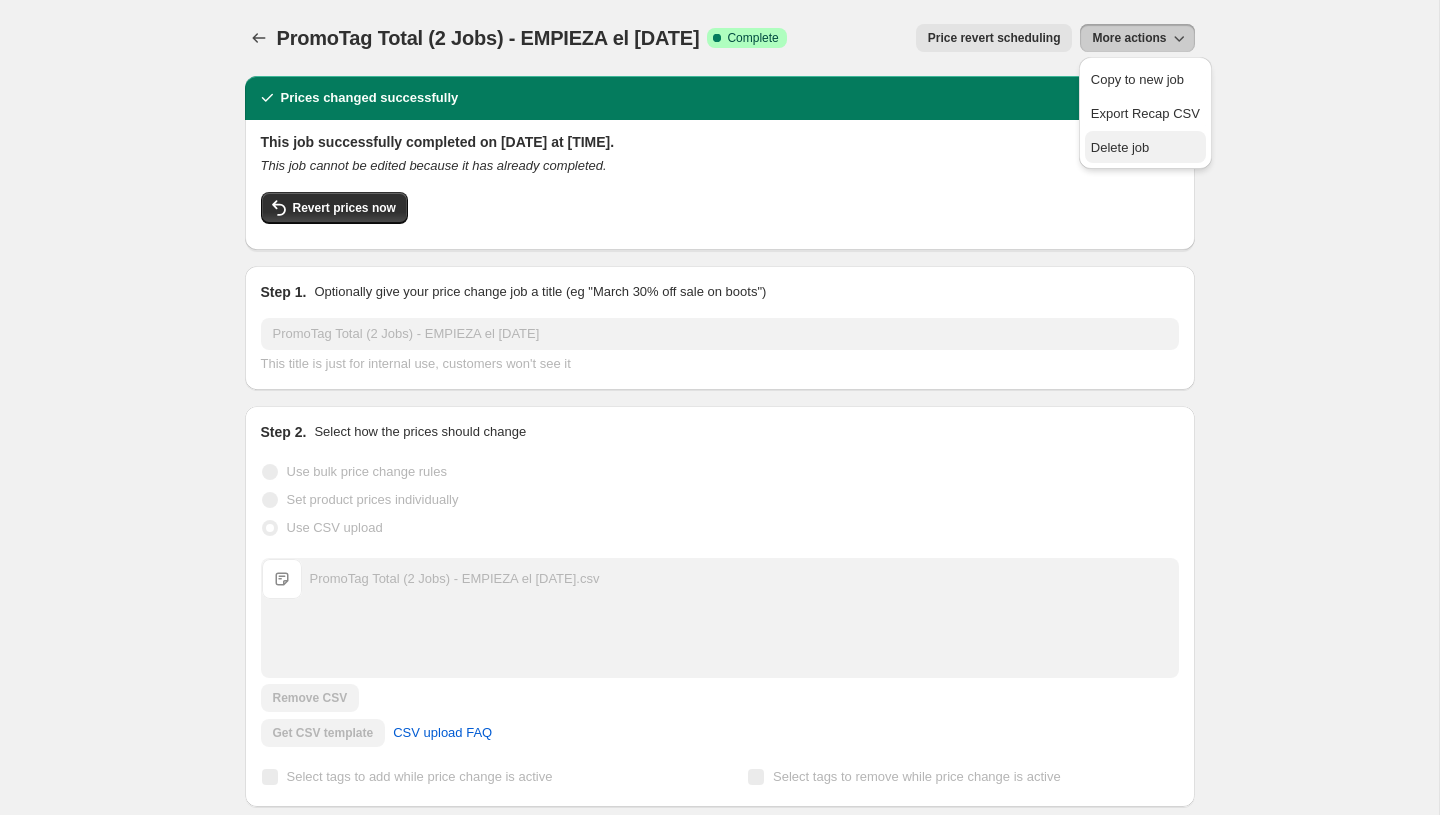 click on "Delete job" at bounding box center [1120, 147] 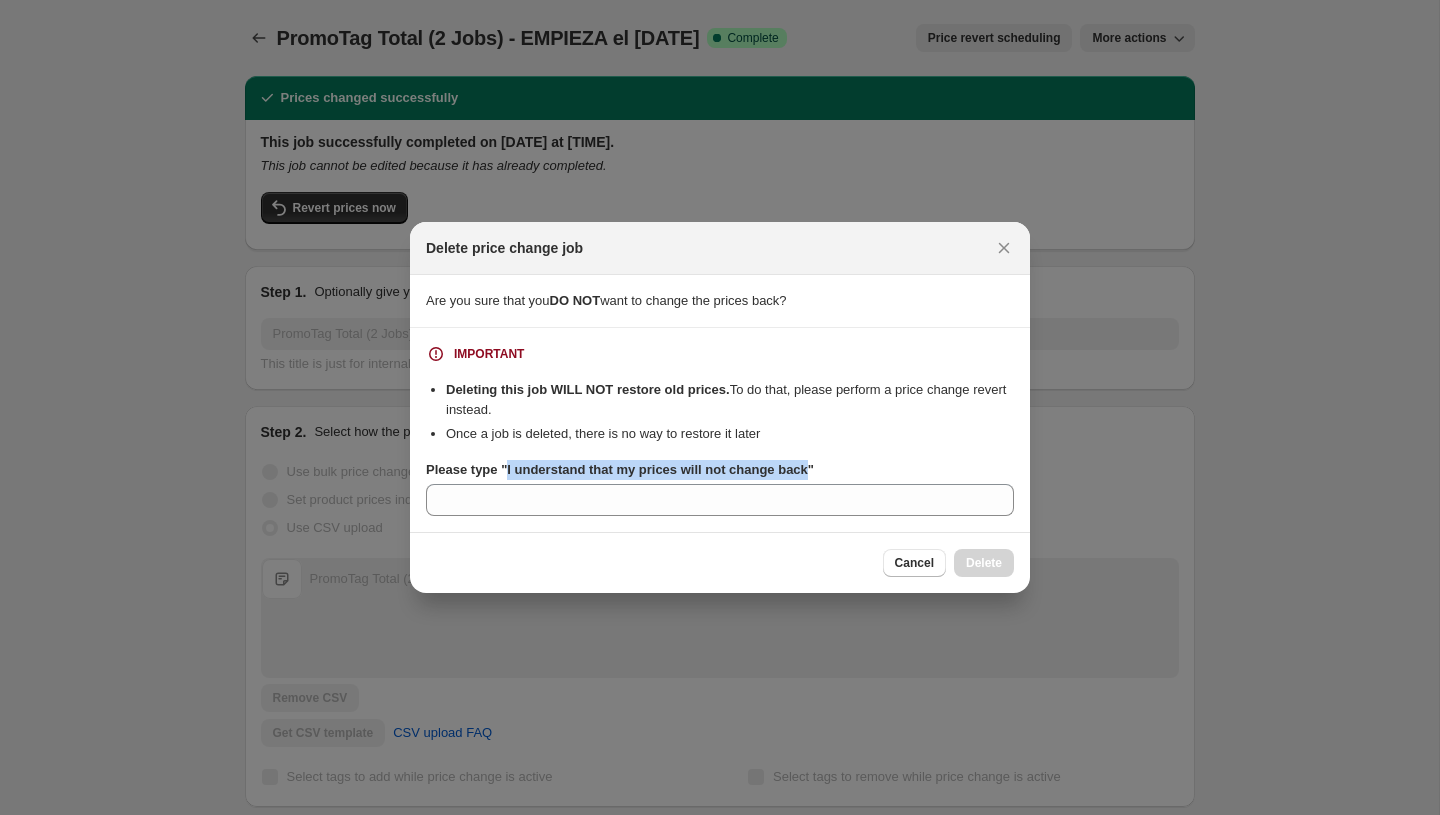 drag, startPoint x: 822, startPoint y: 471, endPoint x: 511, endPoint y: 471, distance: 311 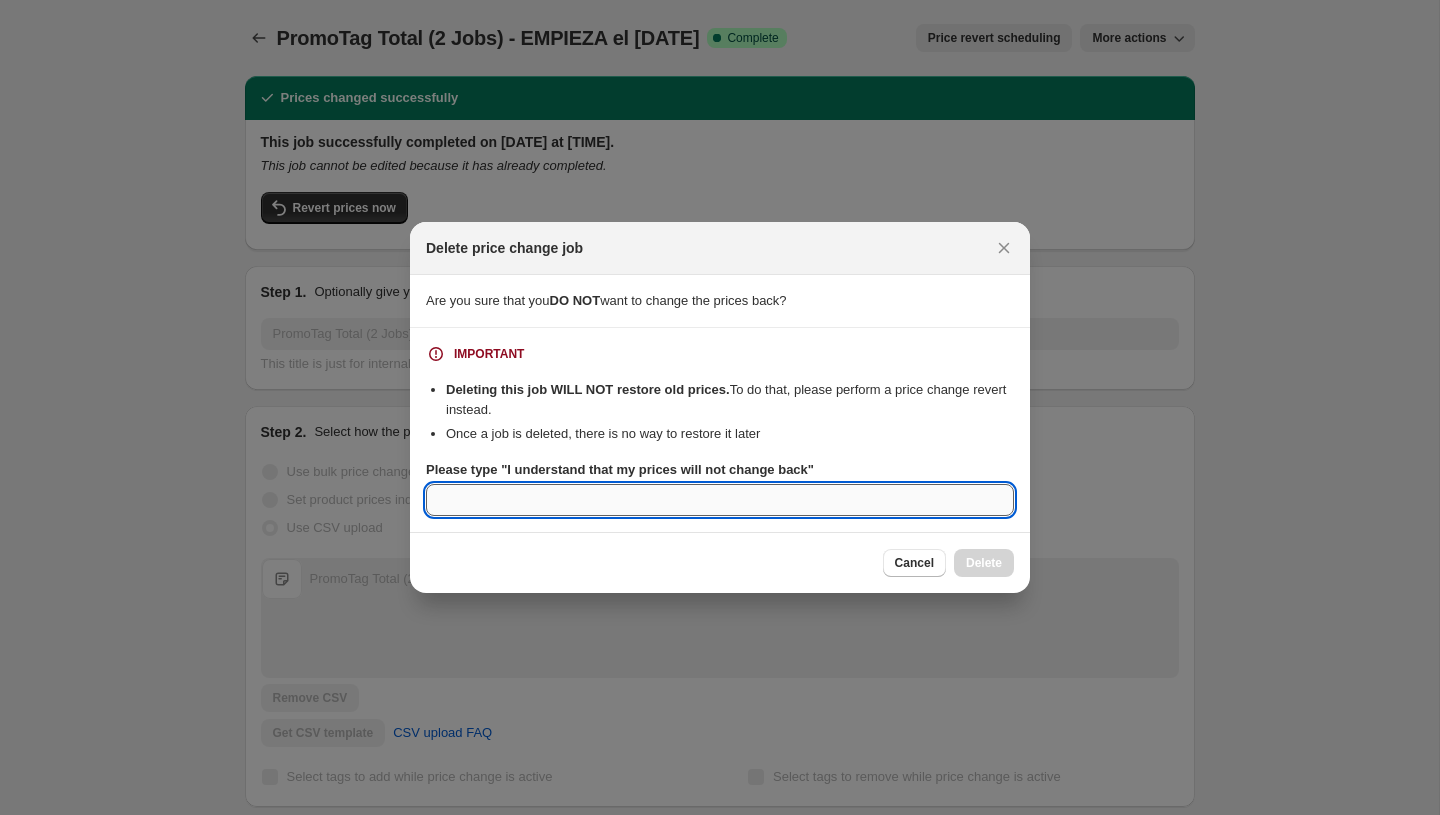 click on "Please type "I understand that my prices will not change back"" at bounding box center [720, 500] 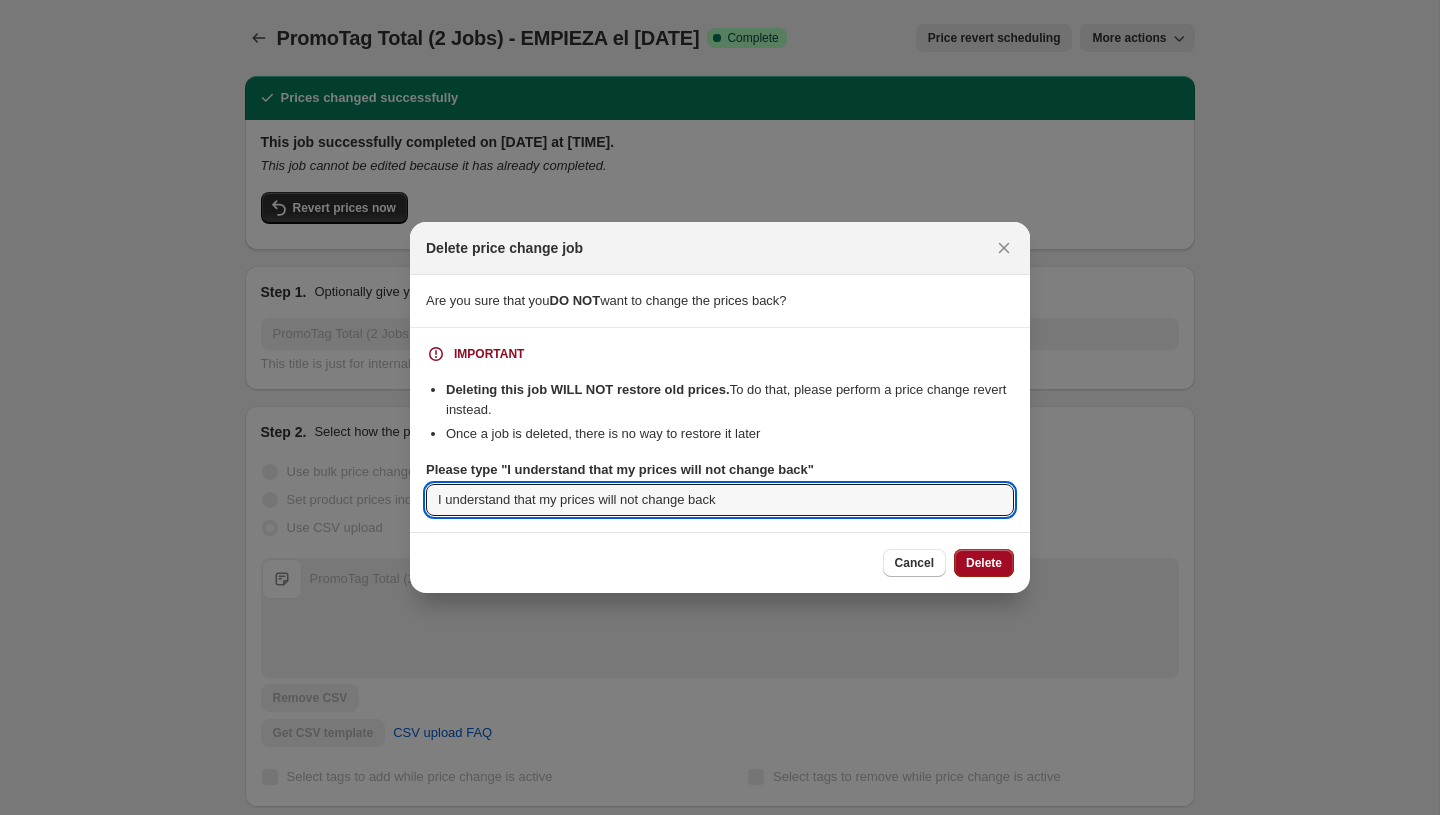 type on "I understand that my prices will not change back" 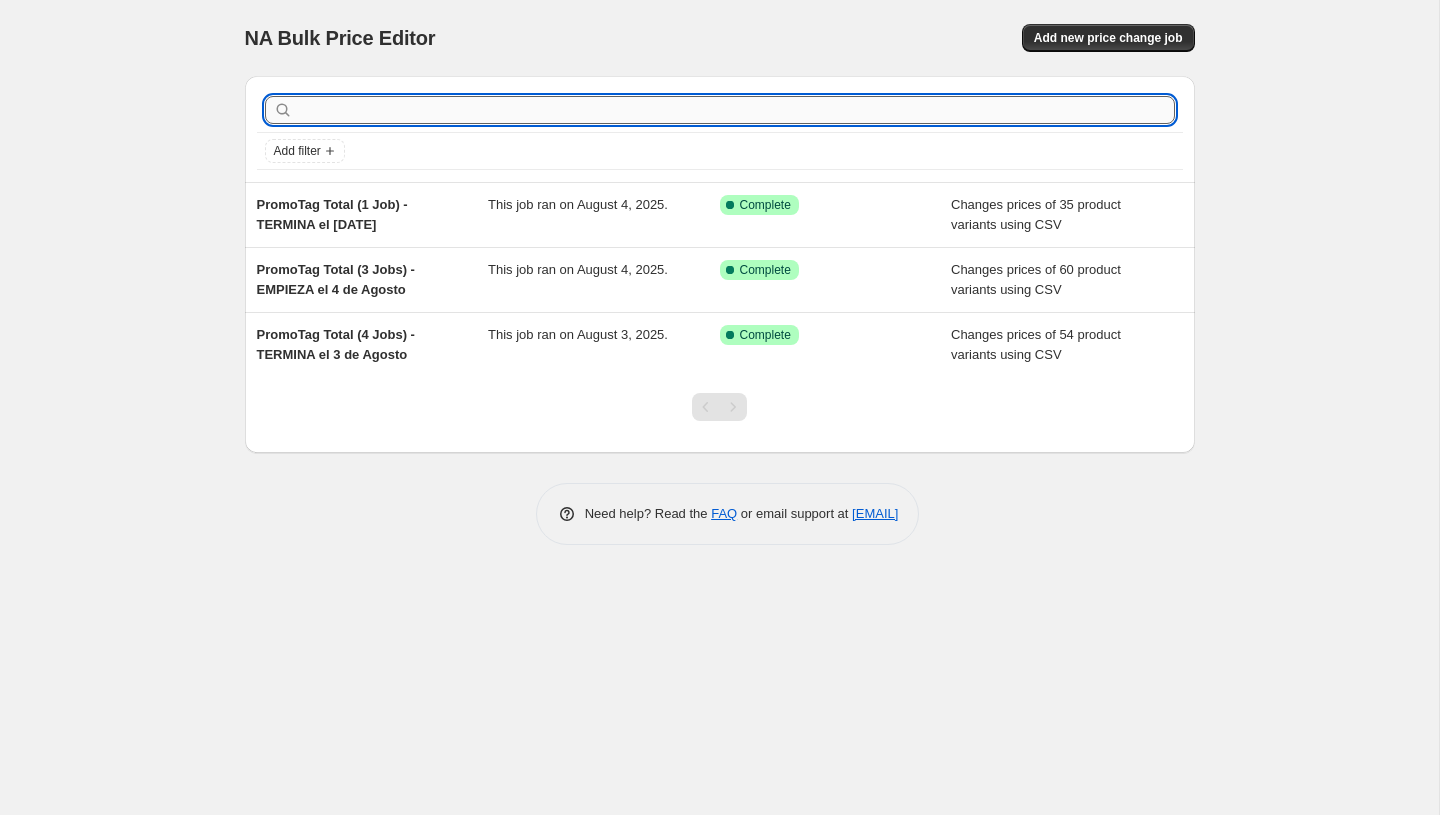 click at bounding box center (736, 110) 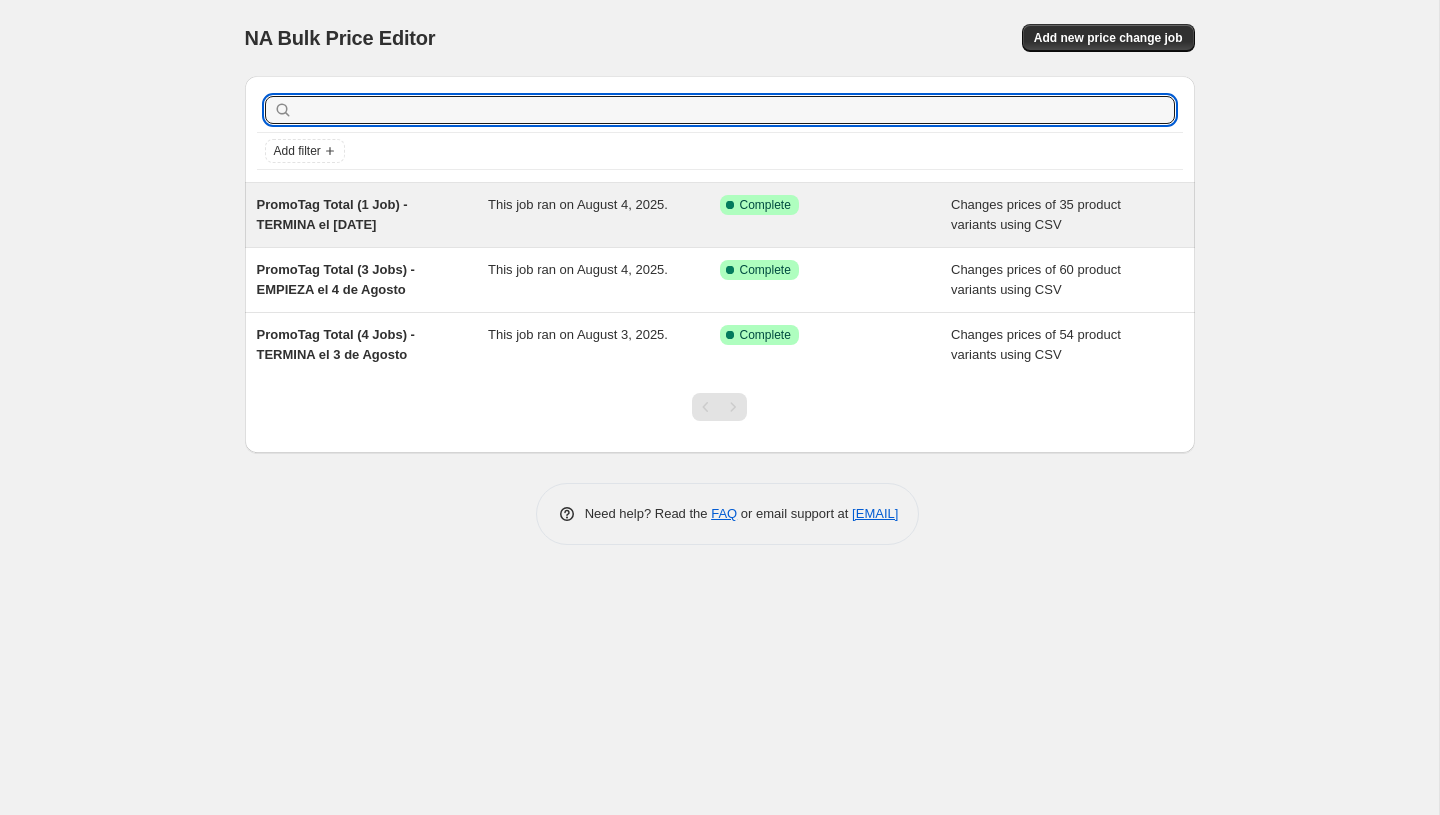 click on "Success Complete Complete" at bounding box center (821, 205) 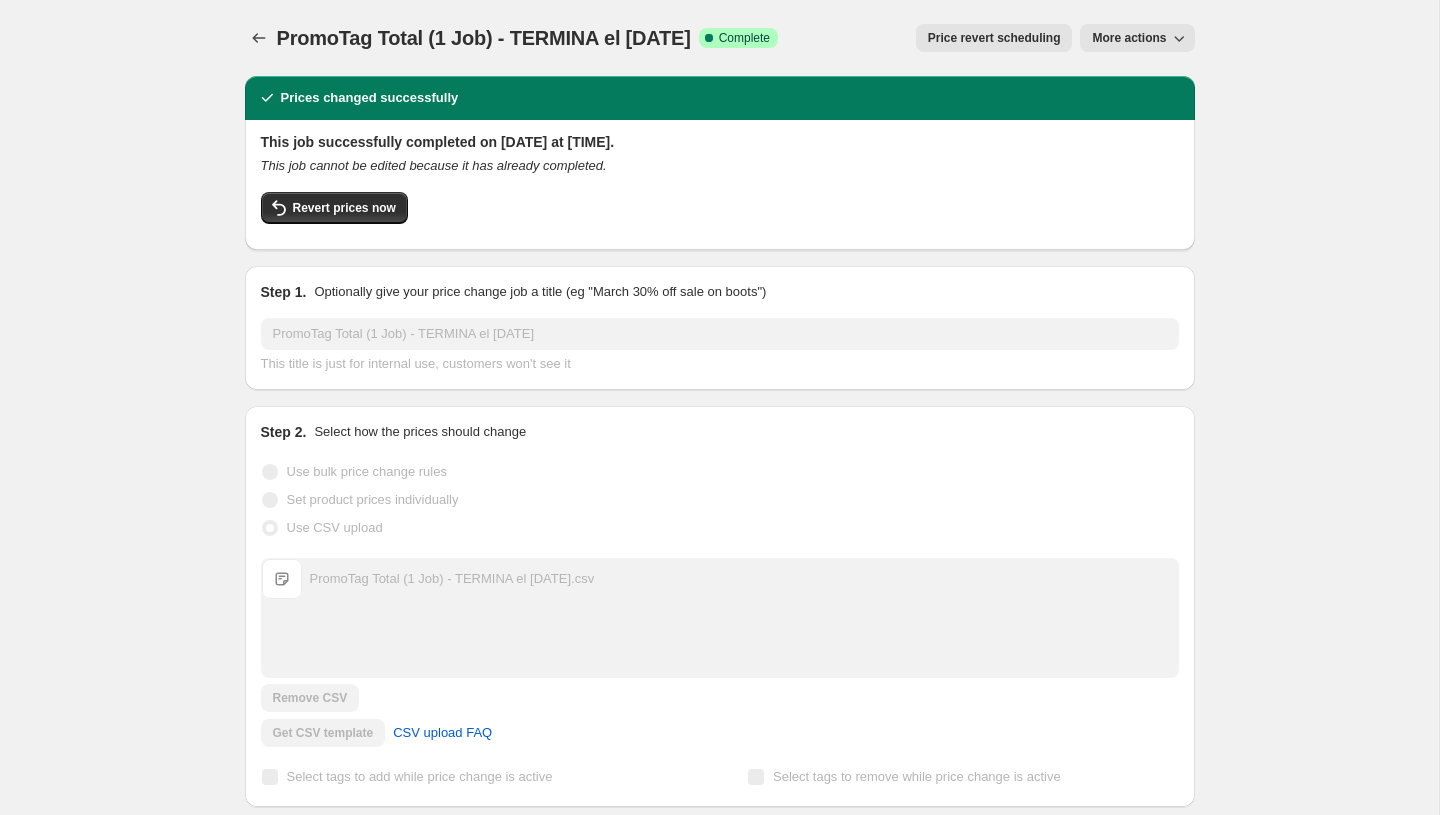click on "More actions" at bounding box center [1129, 38] 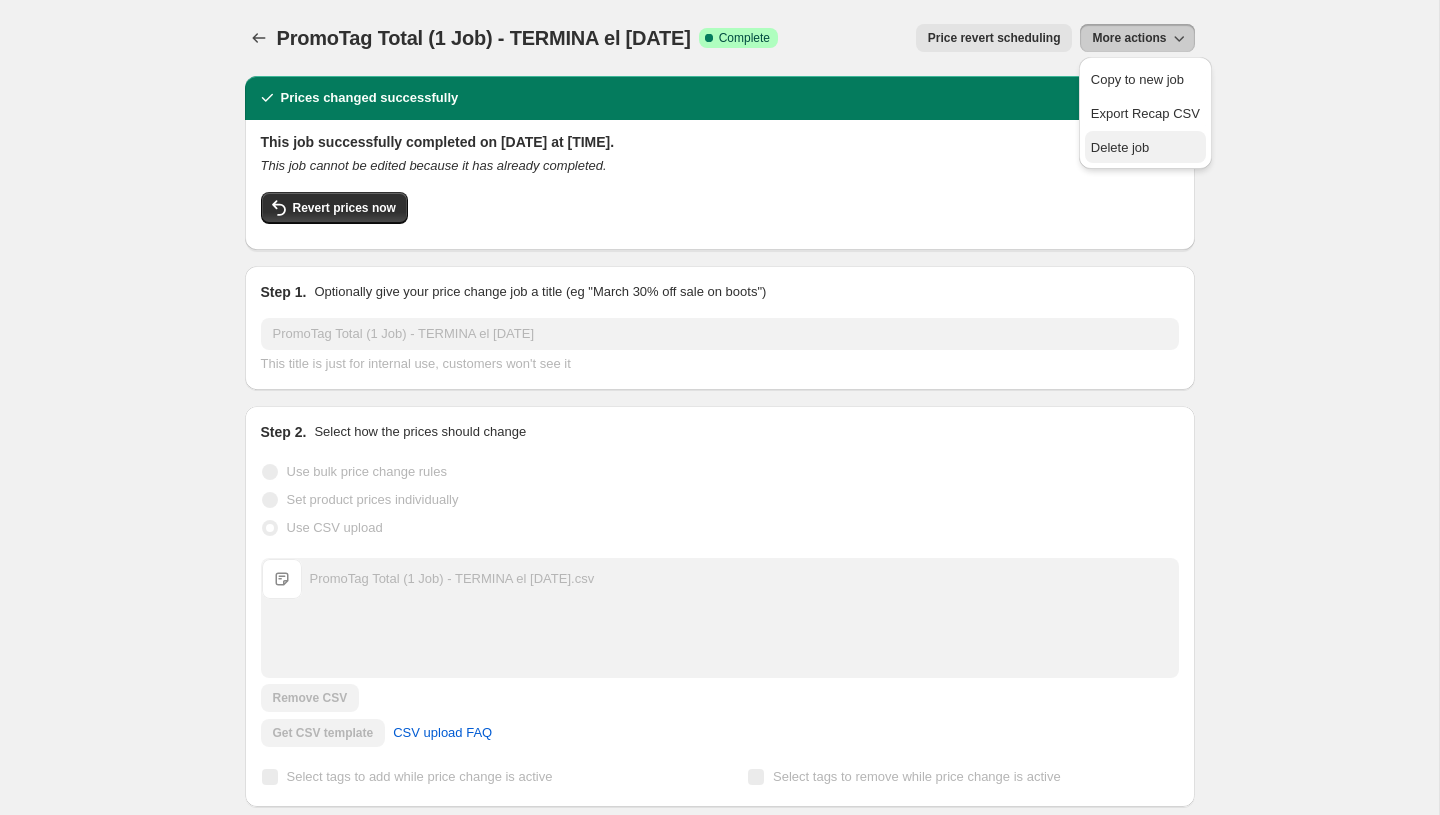 click on "Delete job" at bounding box center [1120, 147] 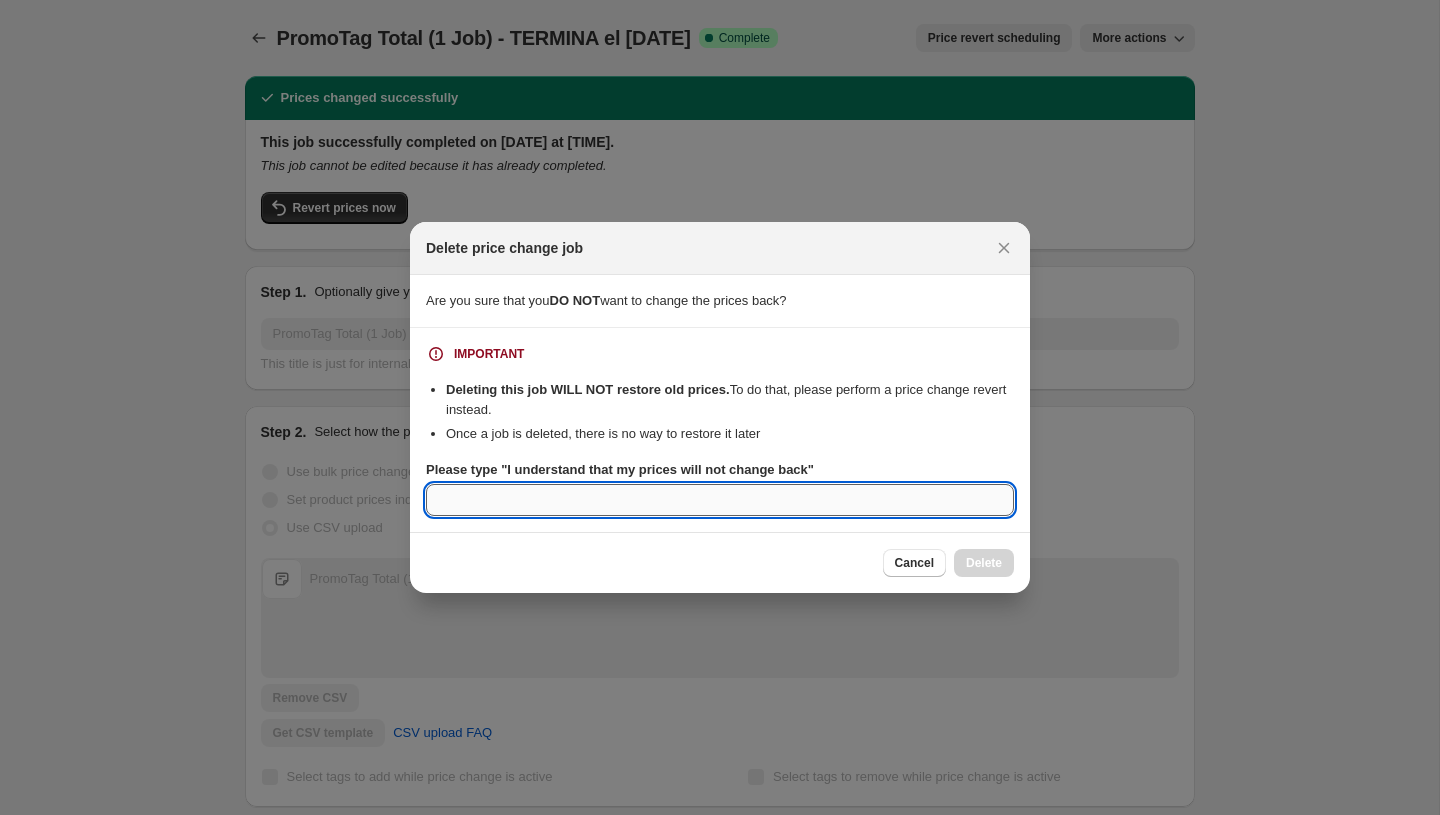 click on "Please type "I understand that my prices will not change back"" at bounding box center [720, 500] 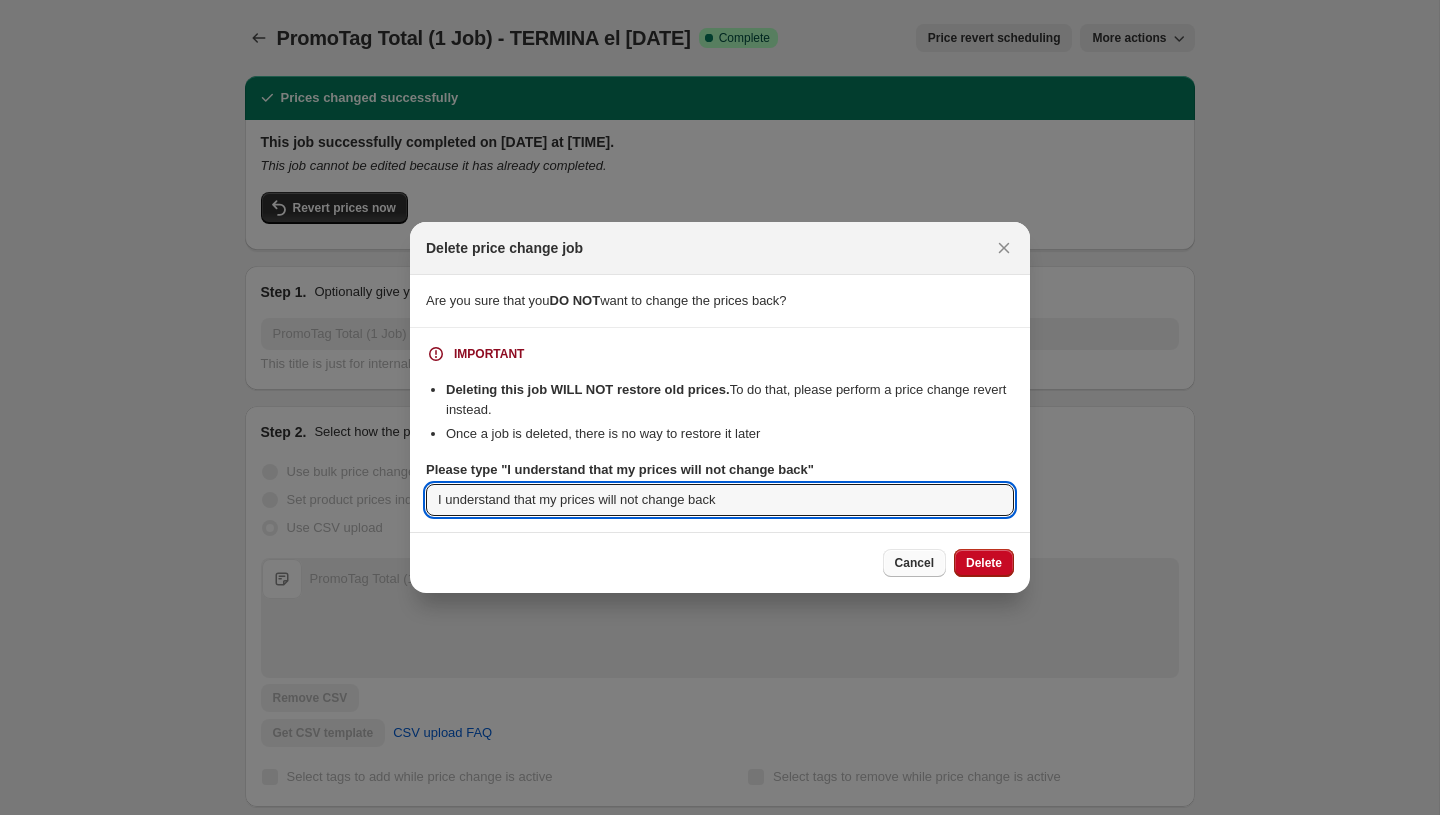 type on "I understand that my prices will not change back" 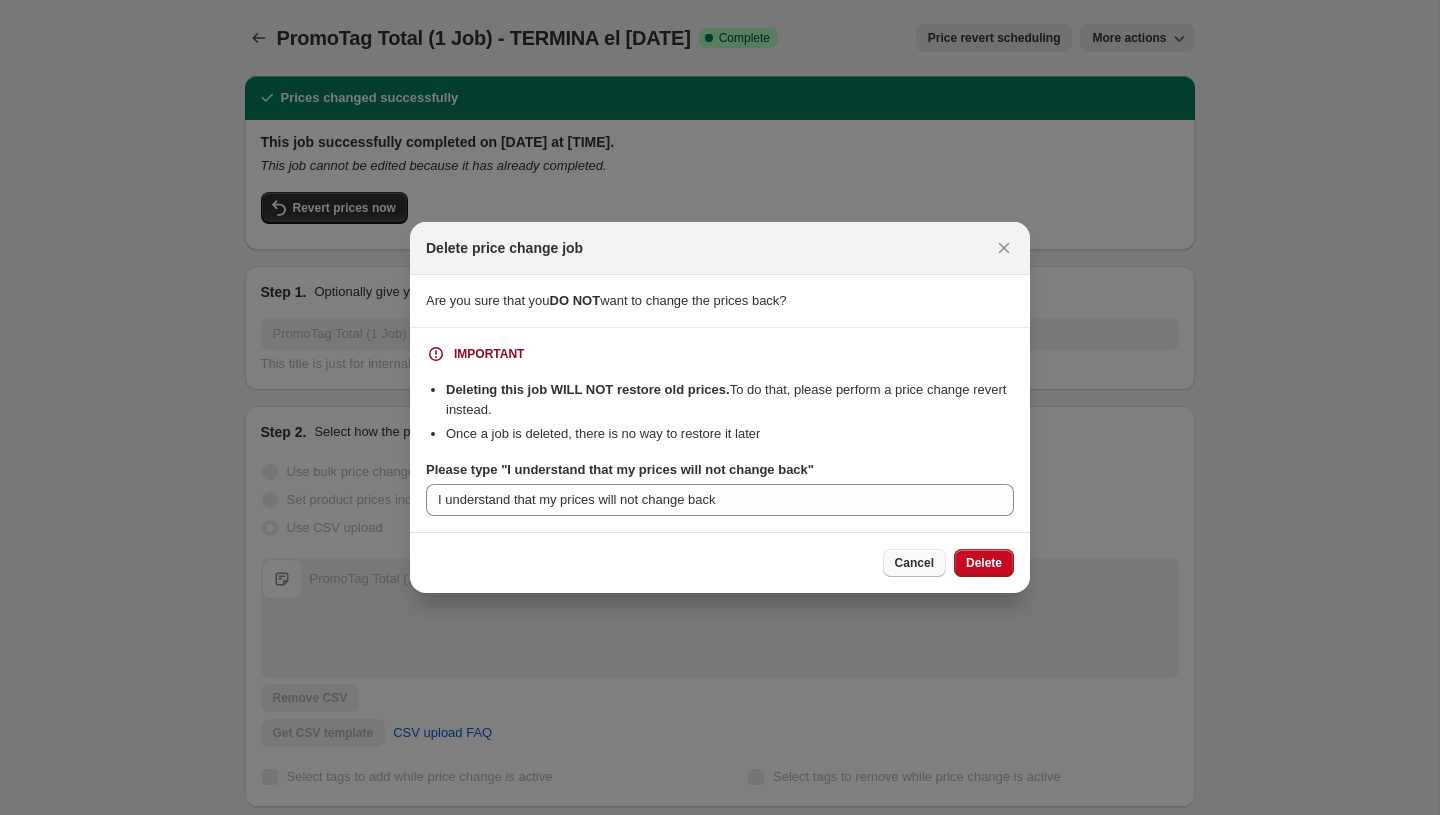 click on "Cancel" at bounding box center (914, 563) 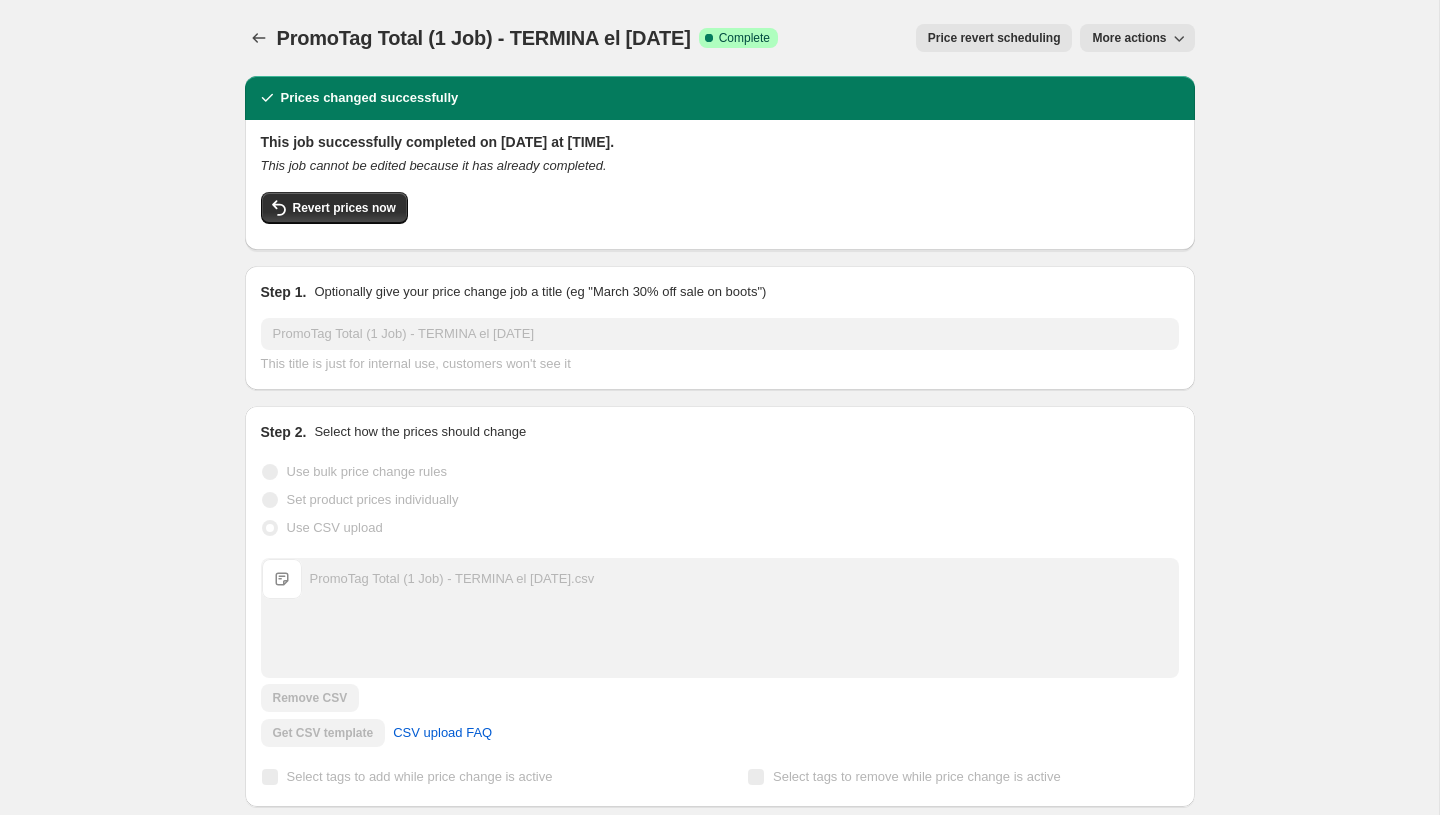 click on "More actions" at bounding box center [1129, 38] 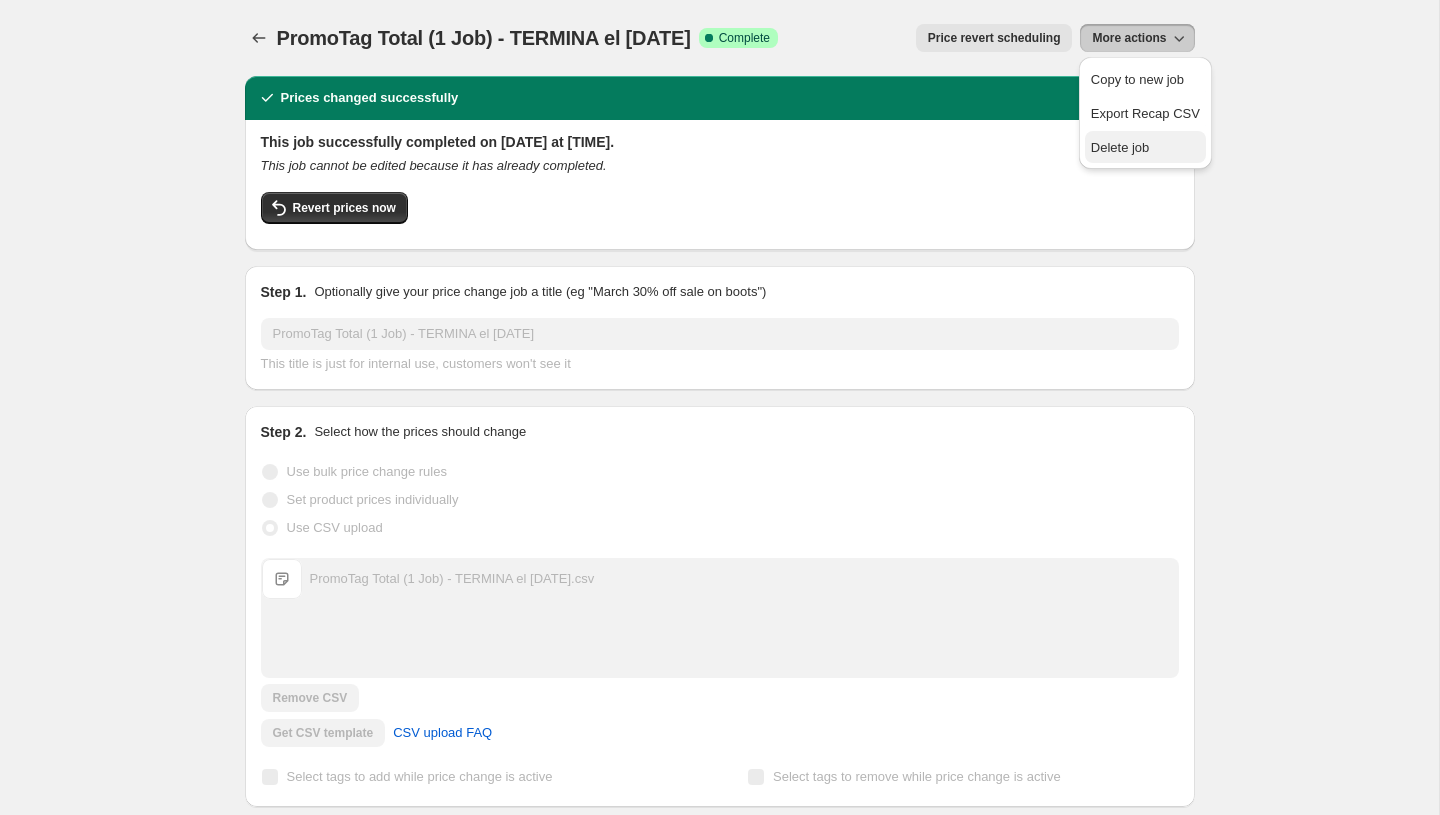 click on "Delete job" at bounding box center (1120, 147) 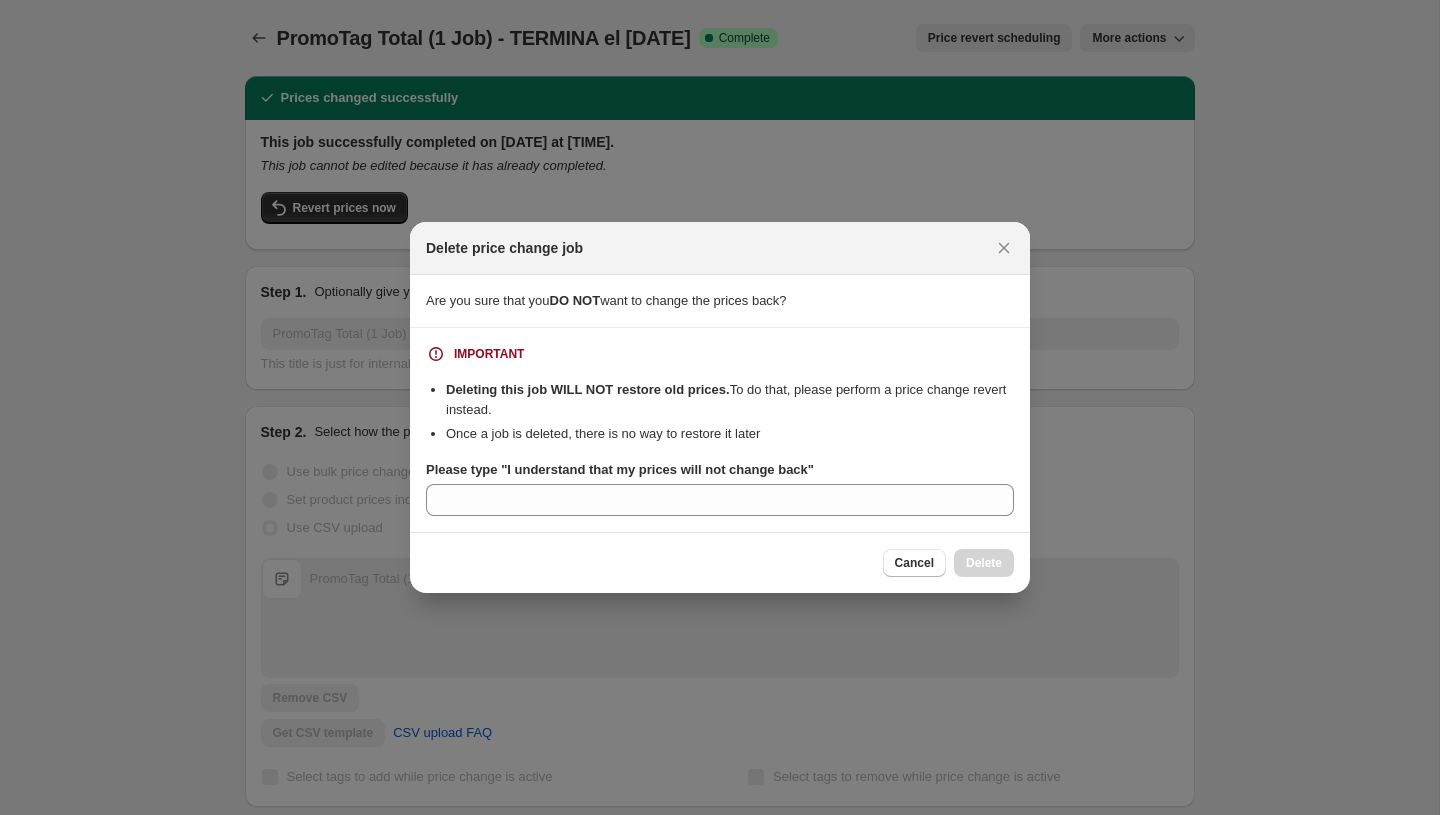click on "Please type "I understand that my prices will not change back"" at bounding box center [720, 488] 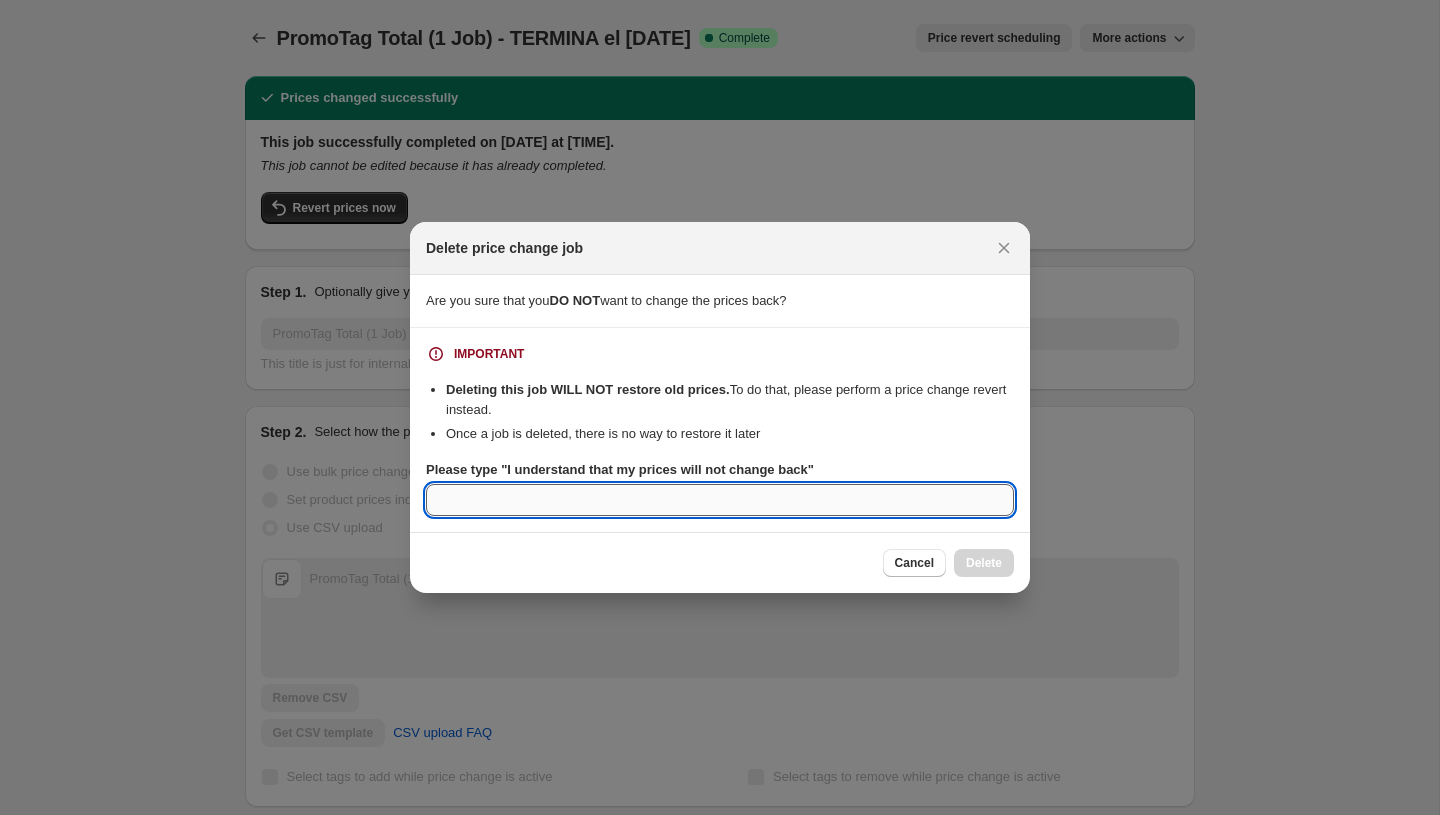 click on "Please type "I understand that my prices will not change back"" at bounding box center (720, 500) 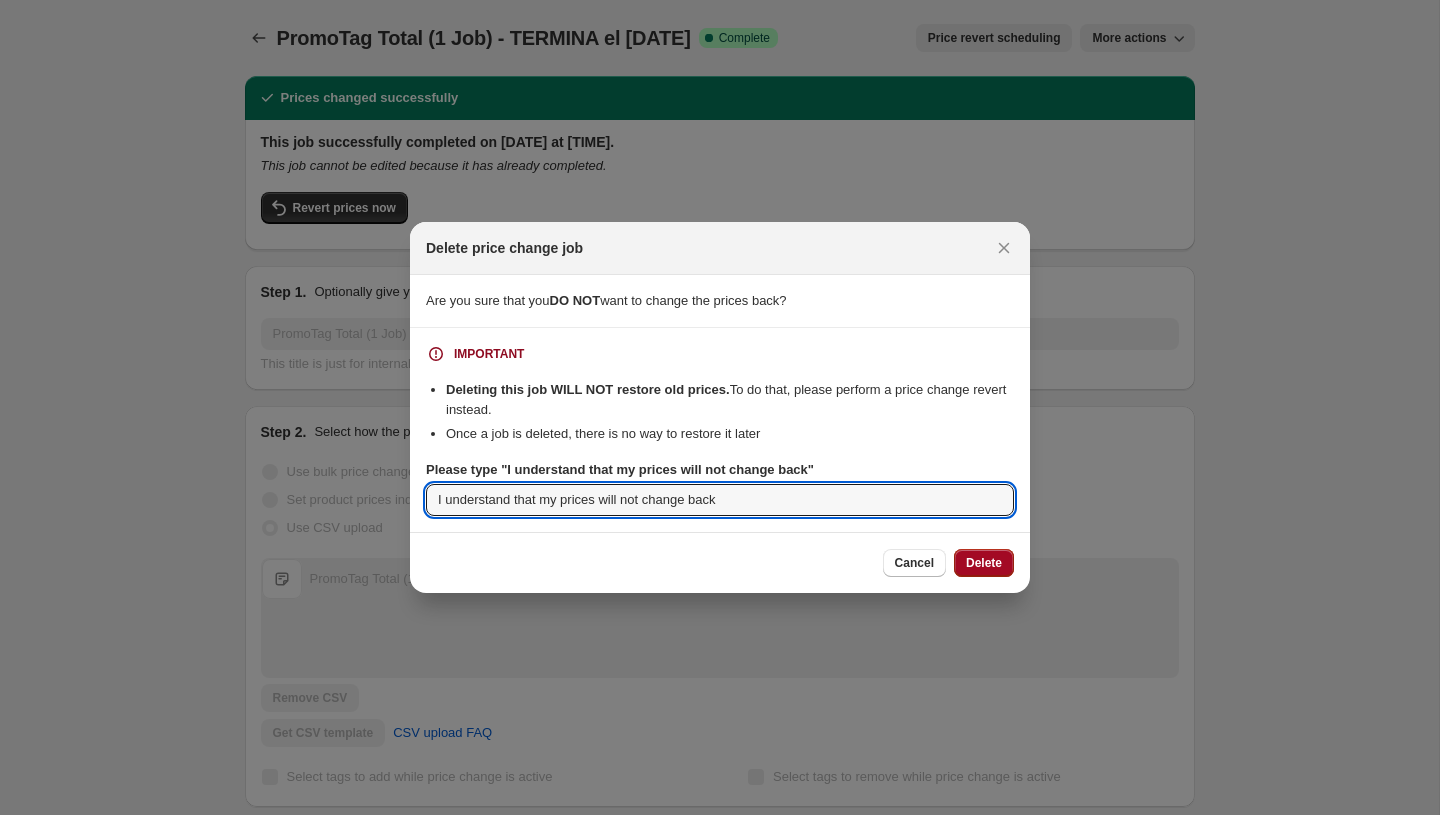type on "I understand that my prices will not change back" 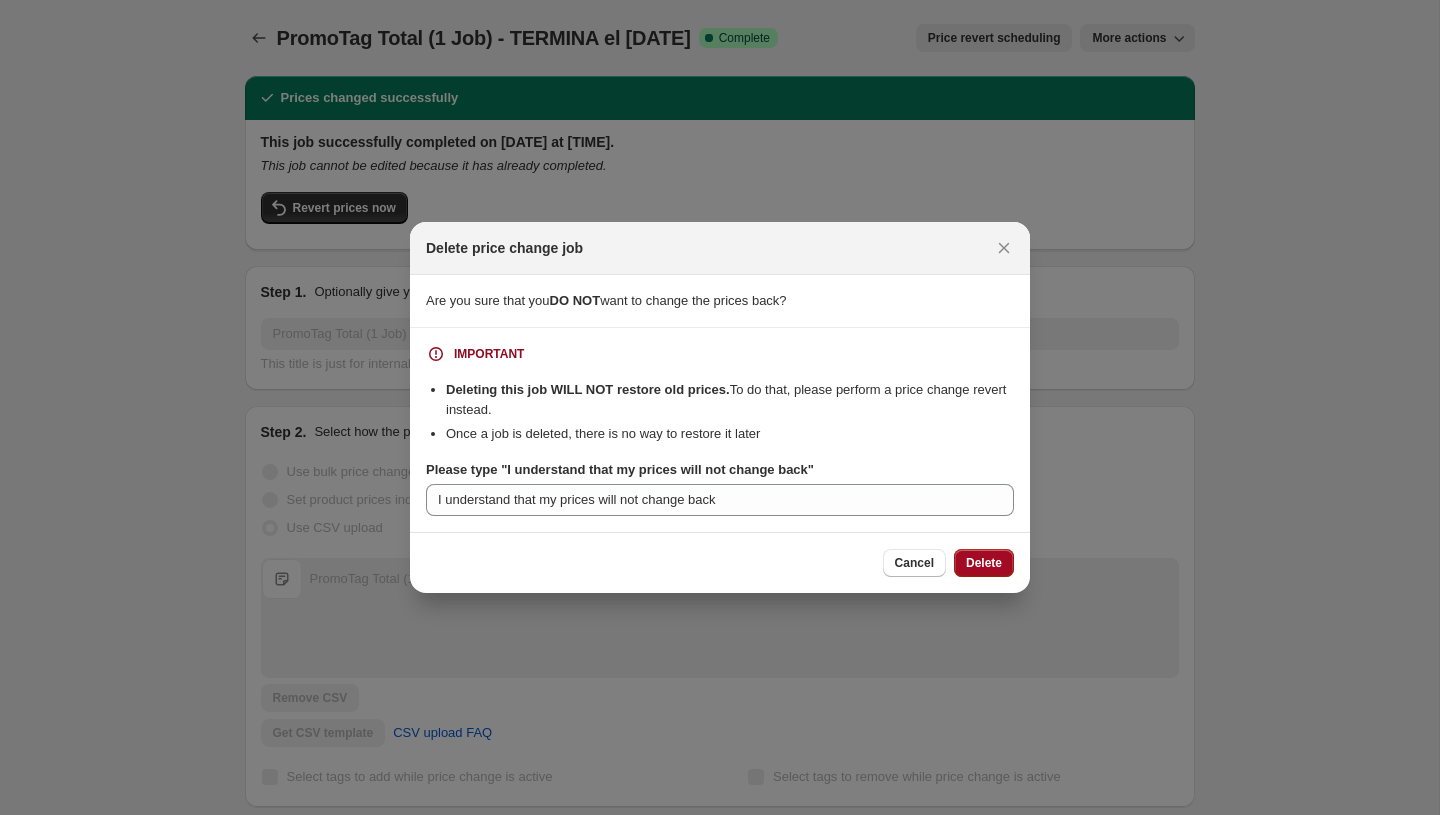 click on "Delete" at bounding box center (984, 563) 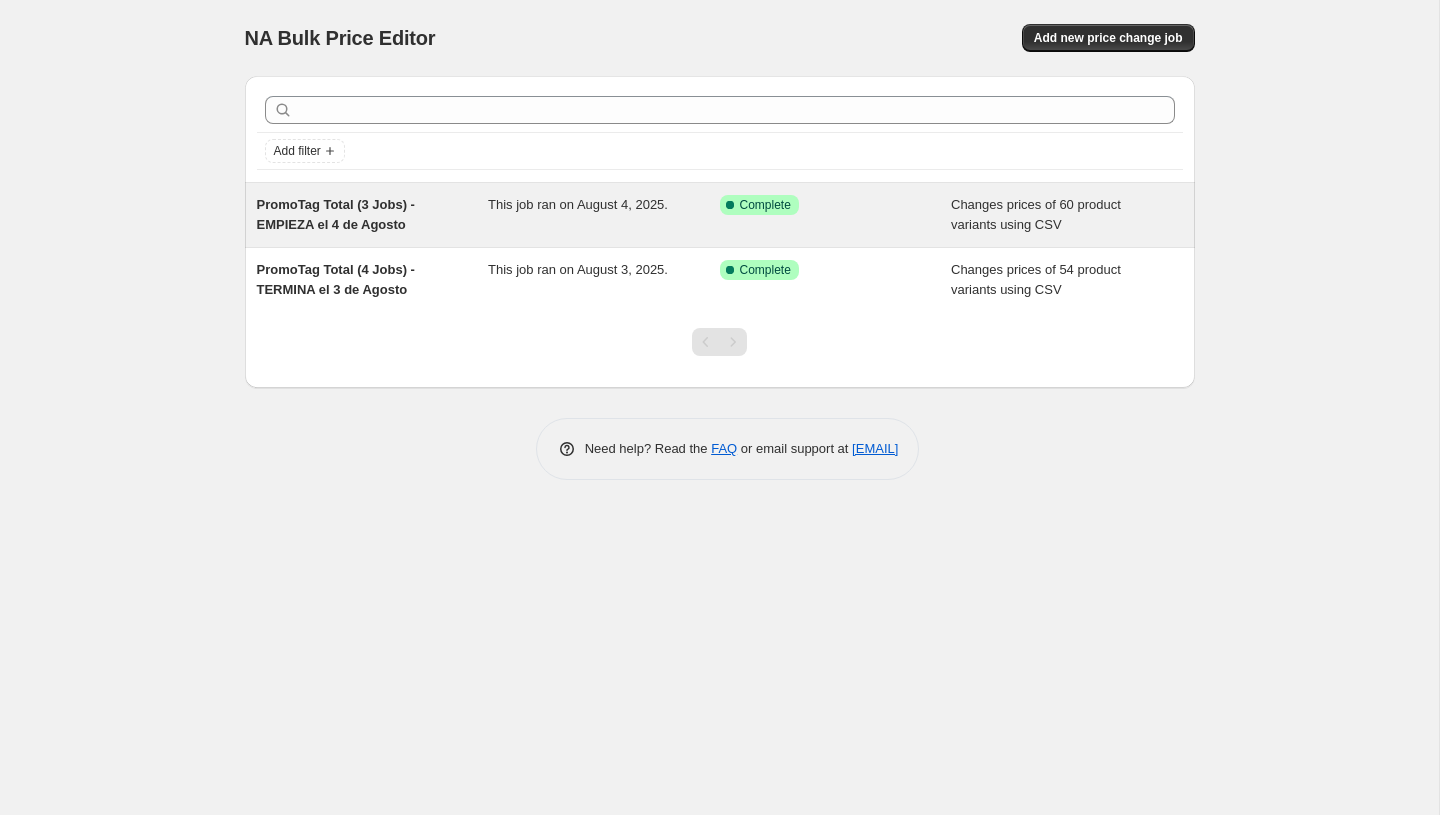 click on "PromoTag Total (3 Jobs) - EMPIEZA el [DATE] This job ran on [DATE]. Success Complete Complete Changes prices of 60 product variants using CSV" at bounding box center (720, 215) 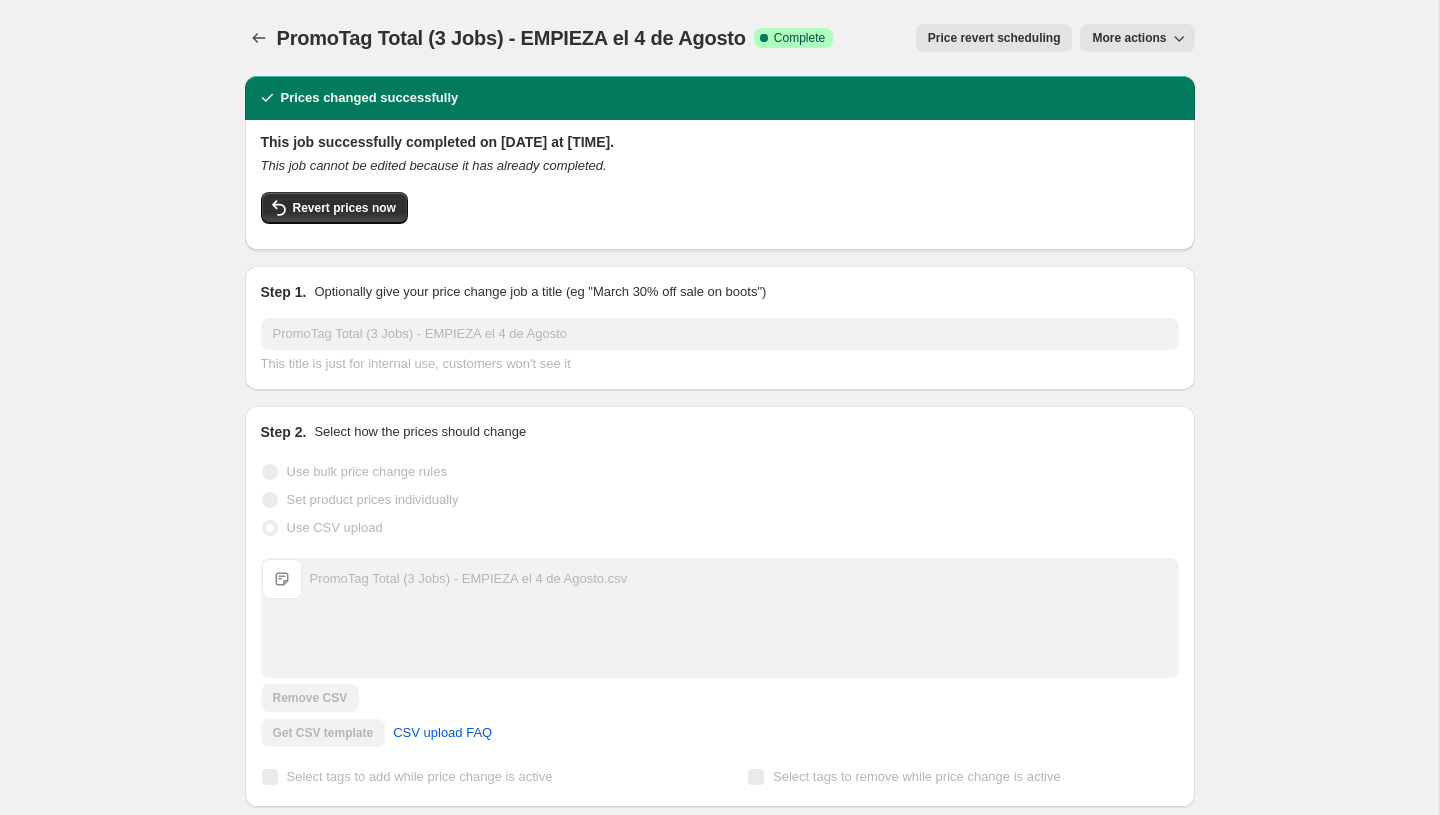 click on "More actions" at bounding box center [1137, 38] 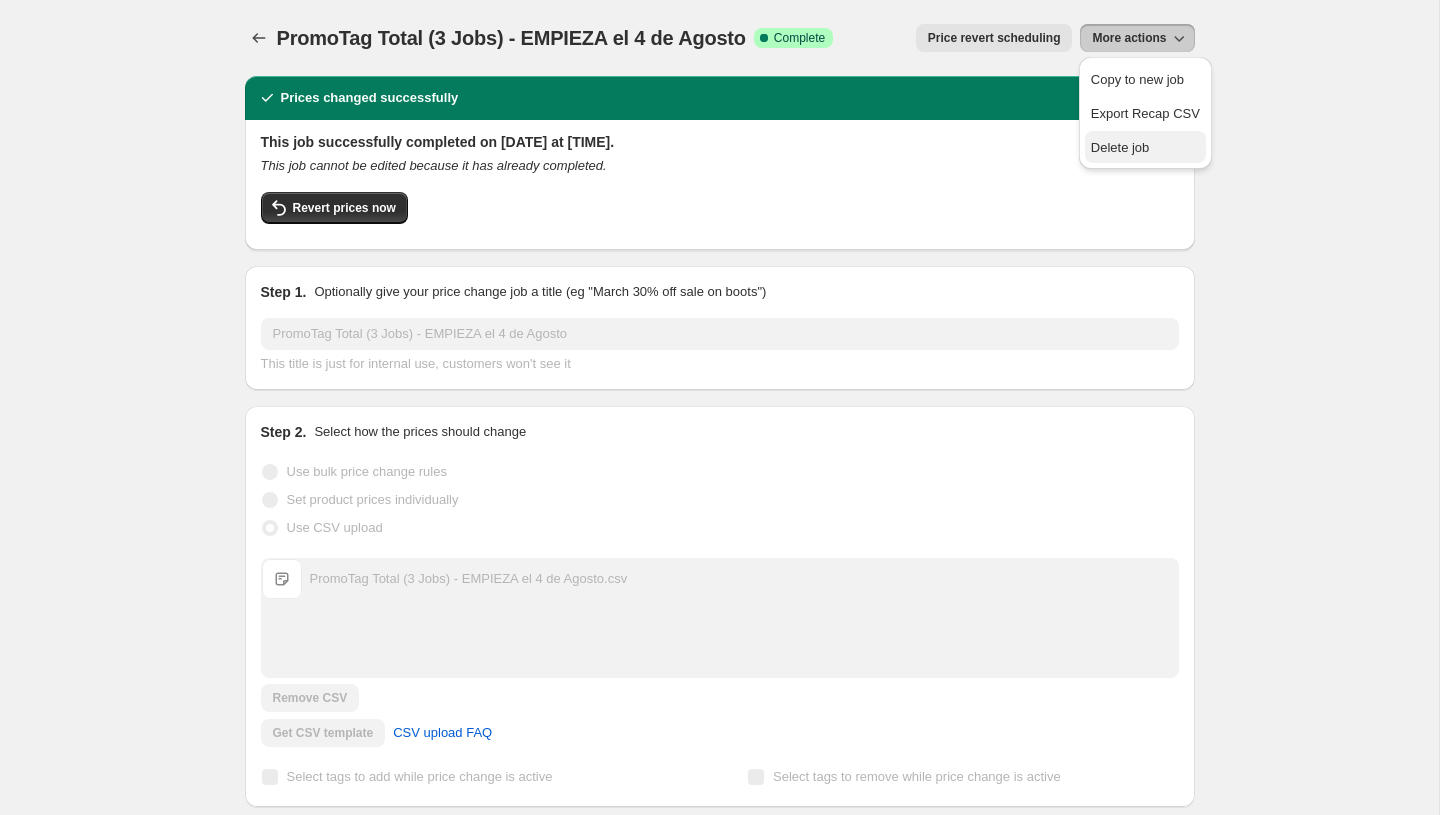 click on "Delete job" at bounding box center [1120, 147] 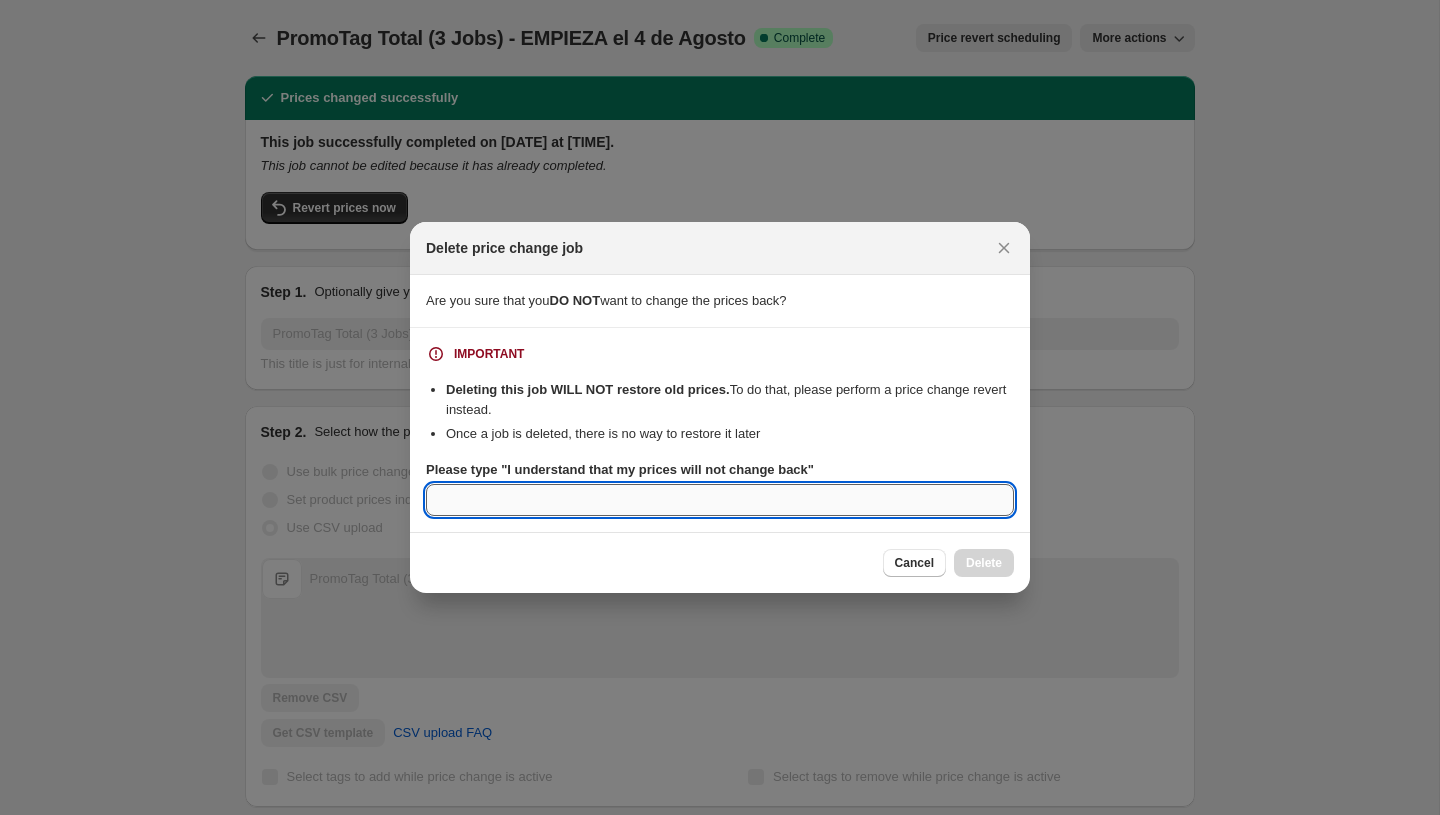 click on "Please type "I understand that my prices will not change back"" at bounding box center (720, 500) 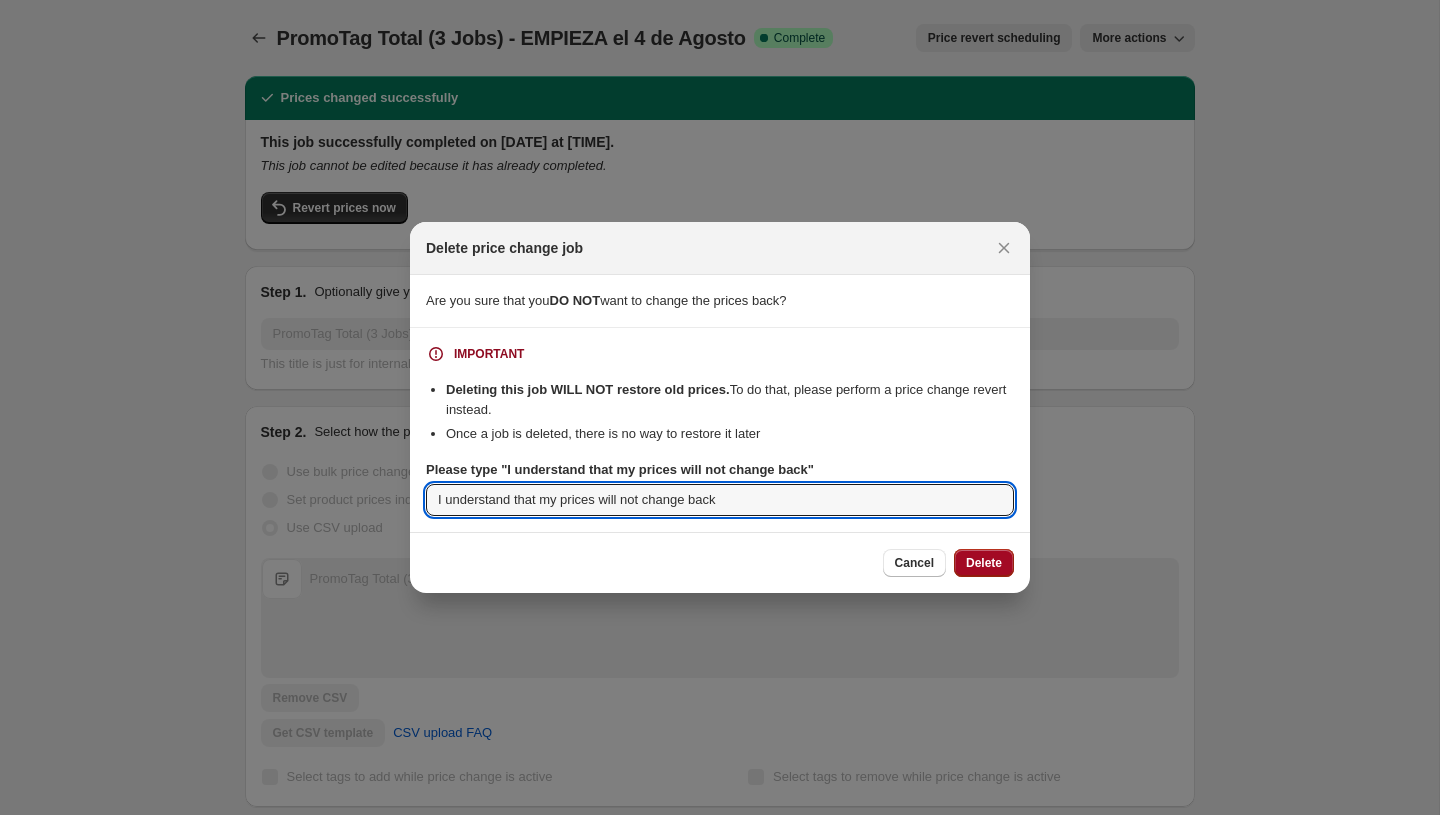 type on "I understand that my prices will not change back" 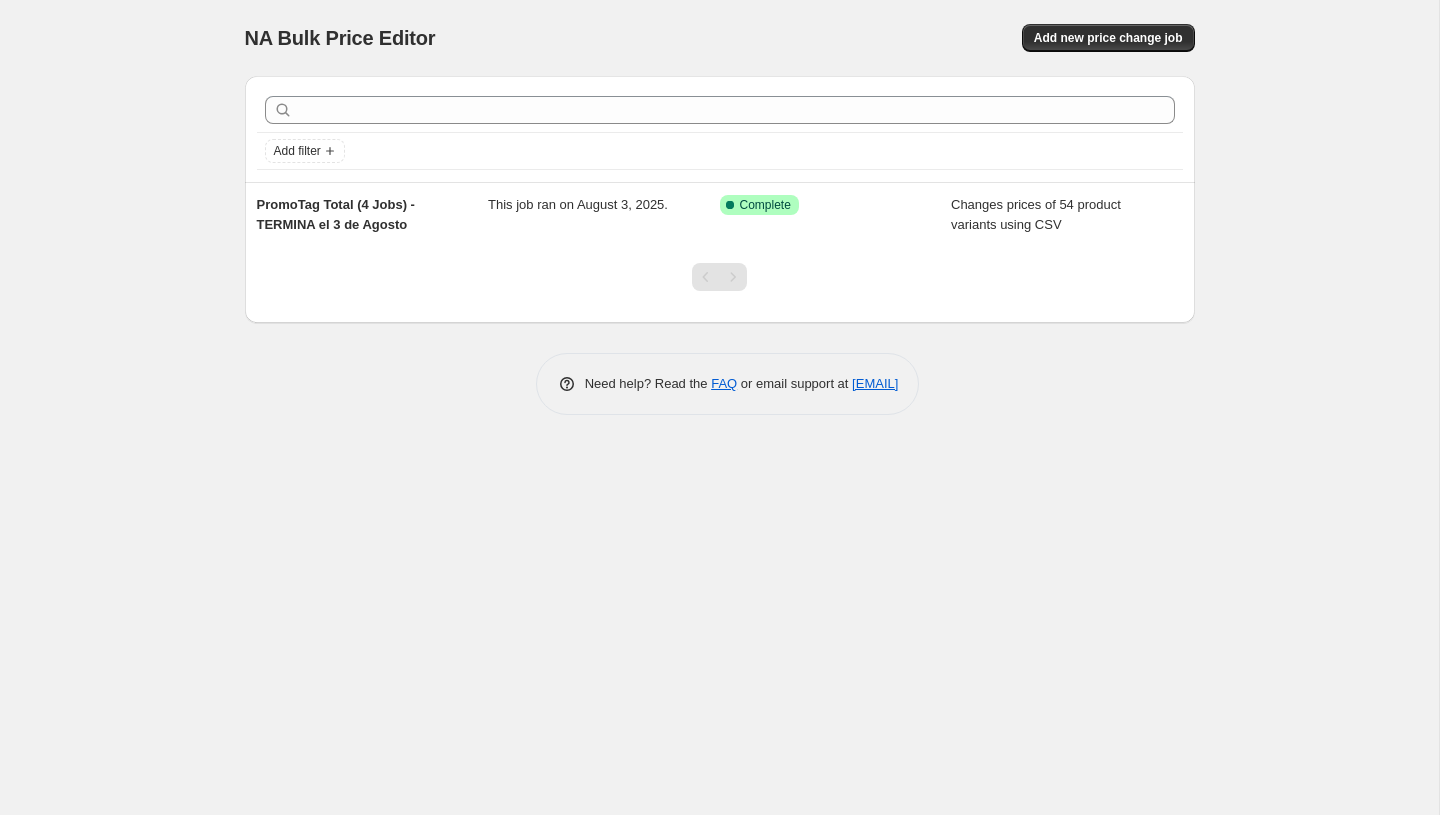 click on "NA Bulk Price Editor. This page is ready NA Bulk Price Editor Add new price change job" at bounding box center [720, 38] 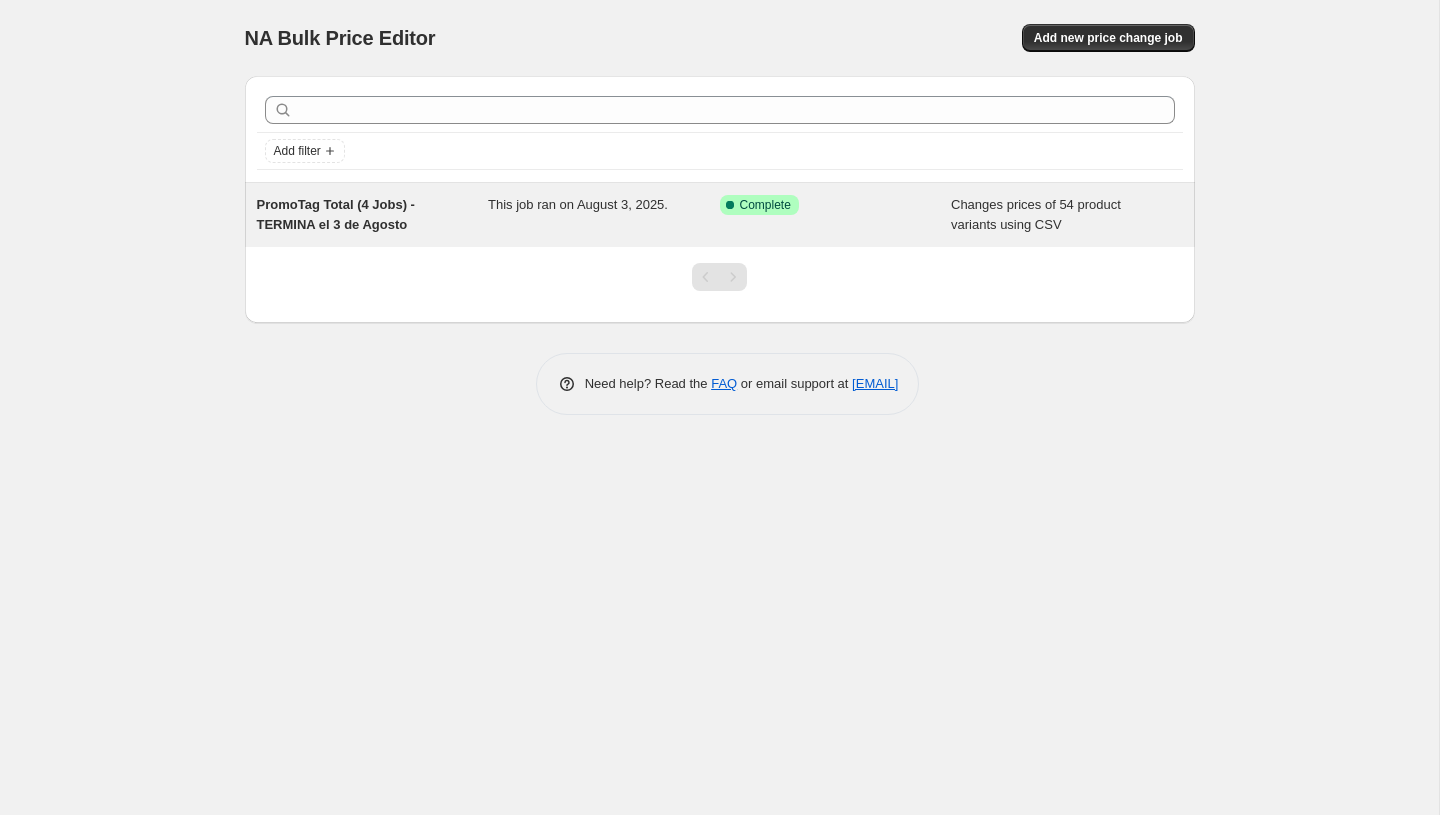 click on "Changes prices of 54 product variants using CSV" at bounding box center [1067, 215] 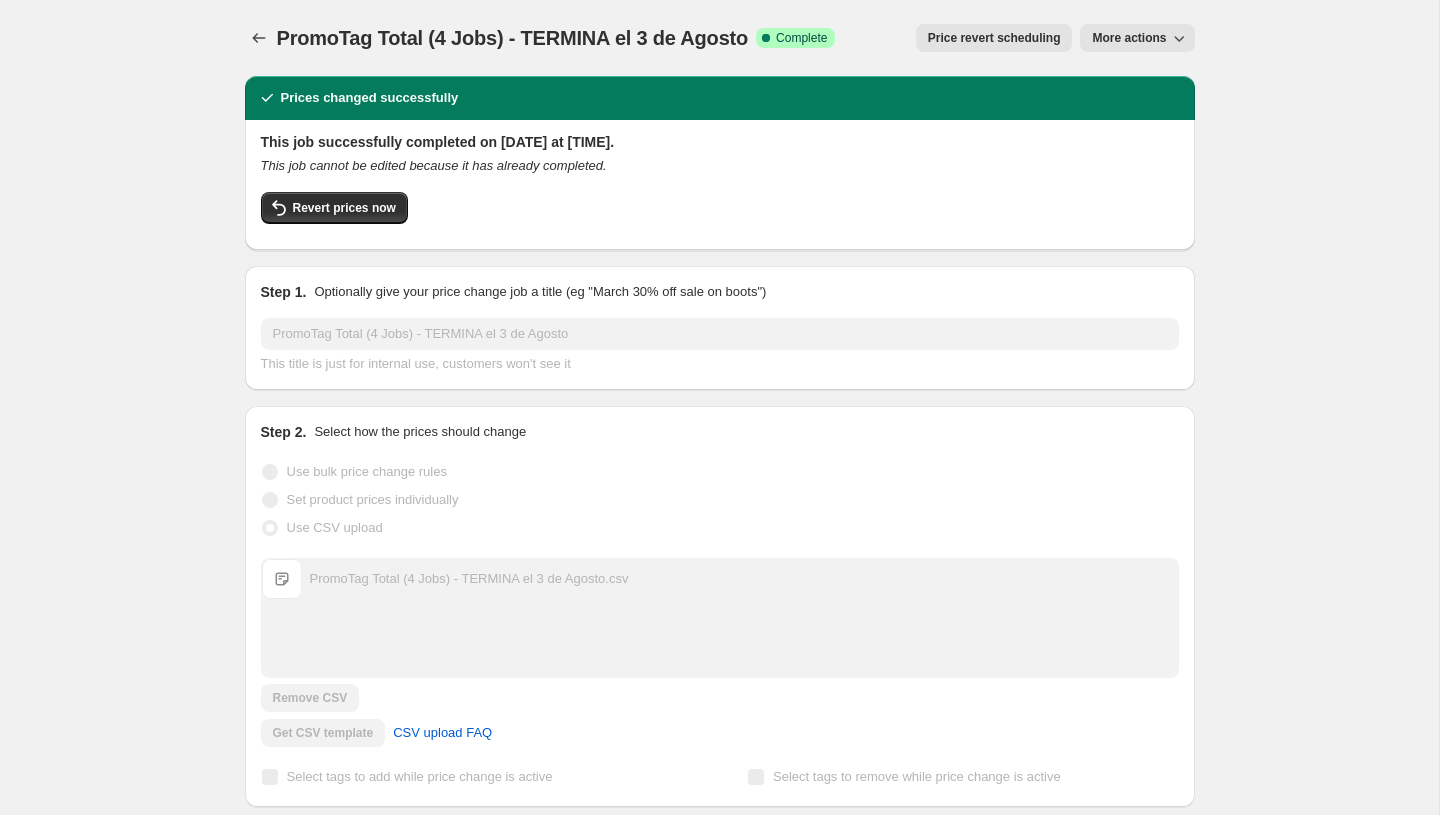 click on "More actions" at bounding box center (1129, 38) 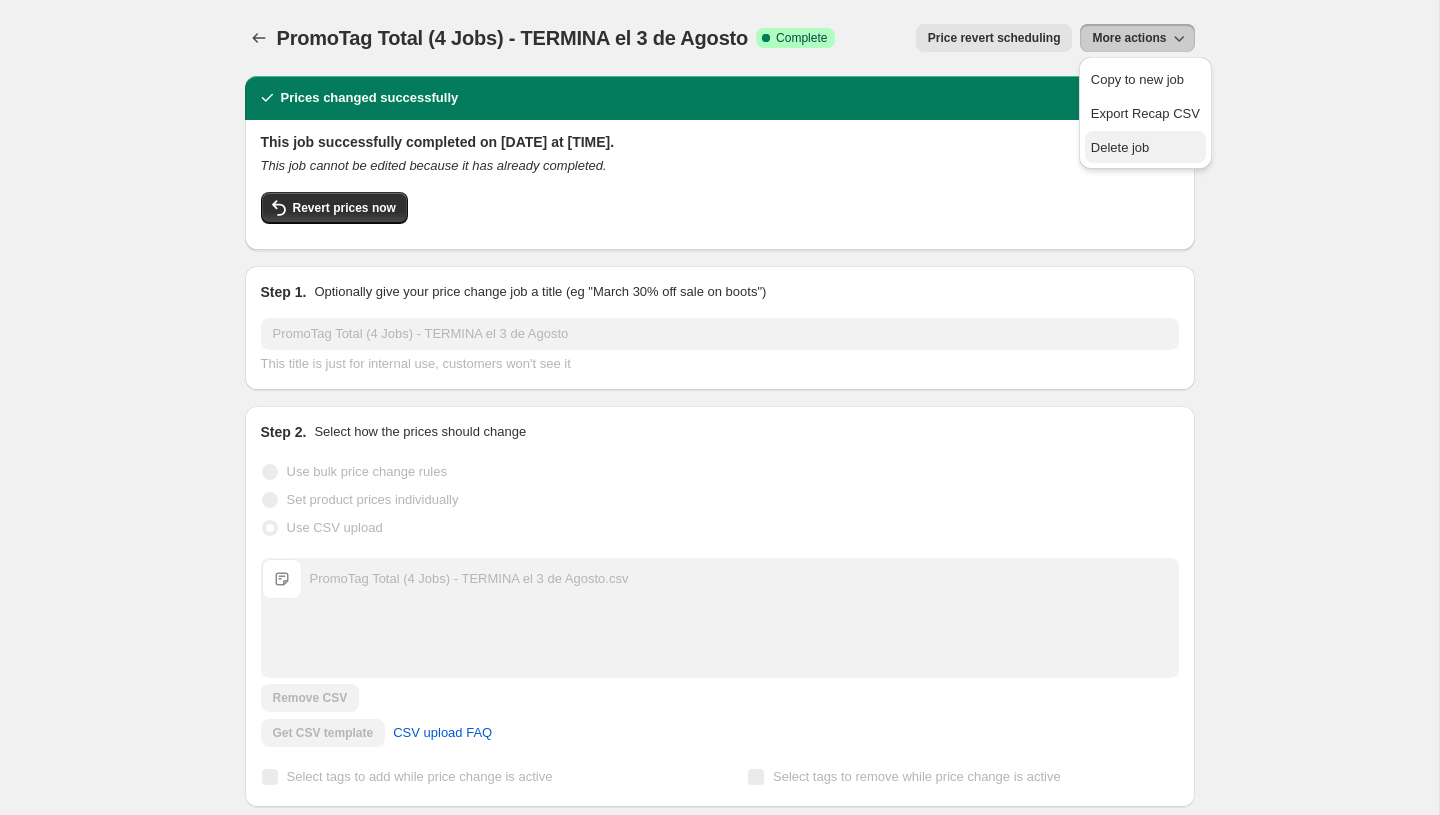 click on "Delete job" at bounding box center [1145, 147] 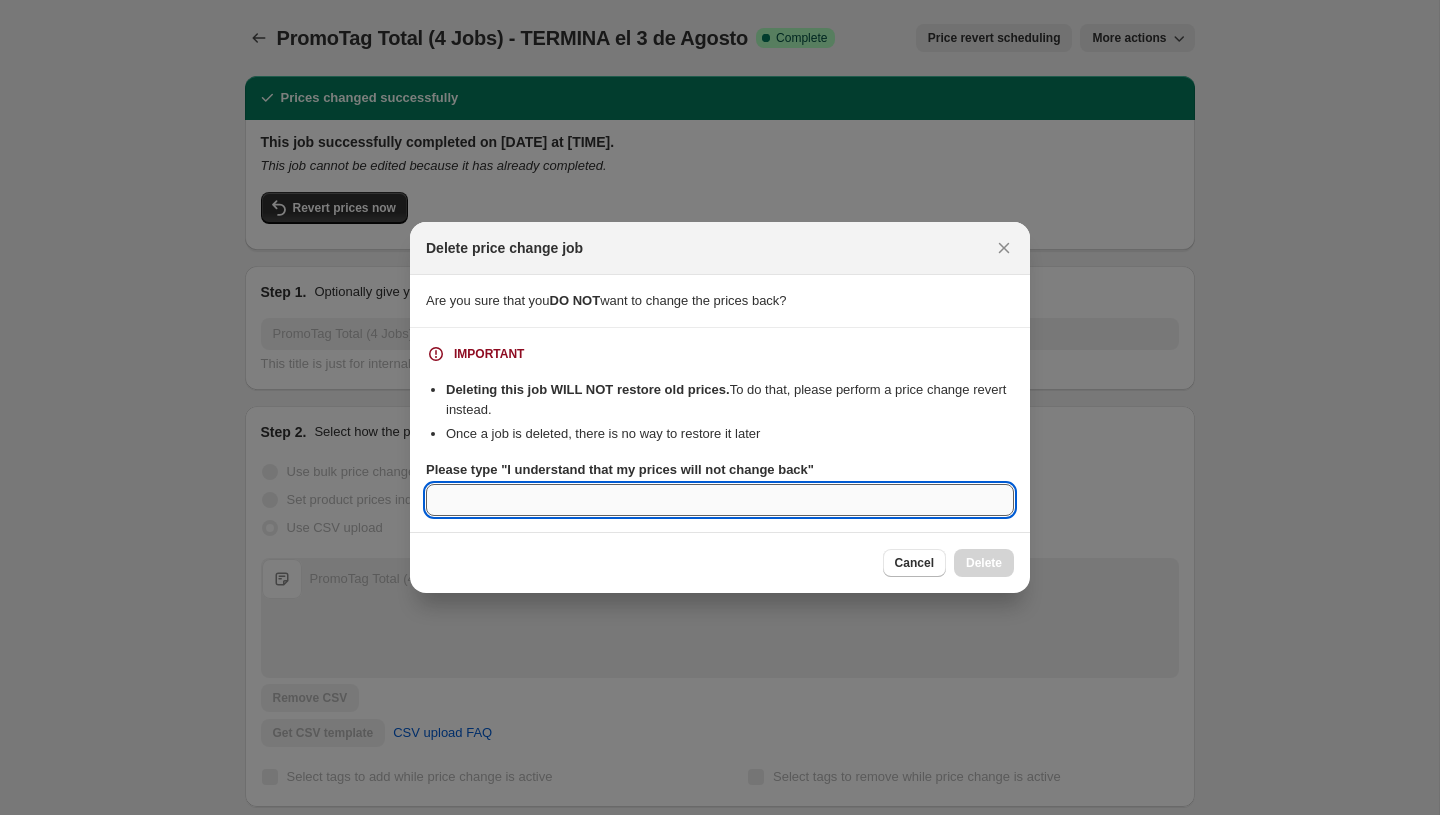 click on "Please type "I understand that my prices will not change back"" at bounding box center (720, 500) 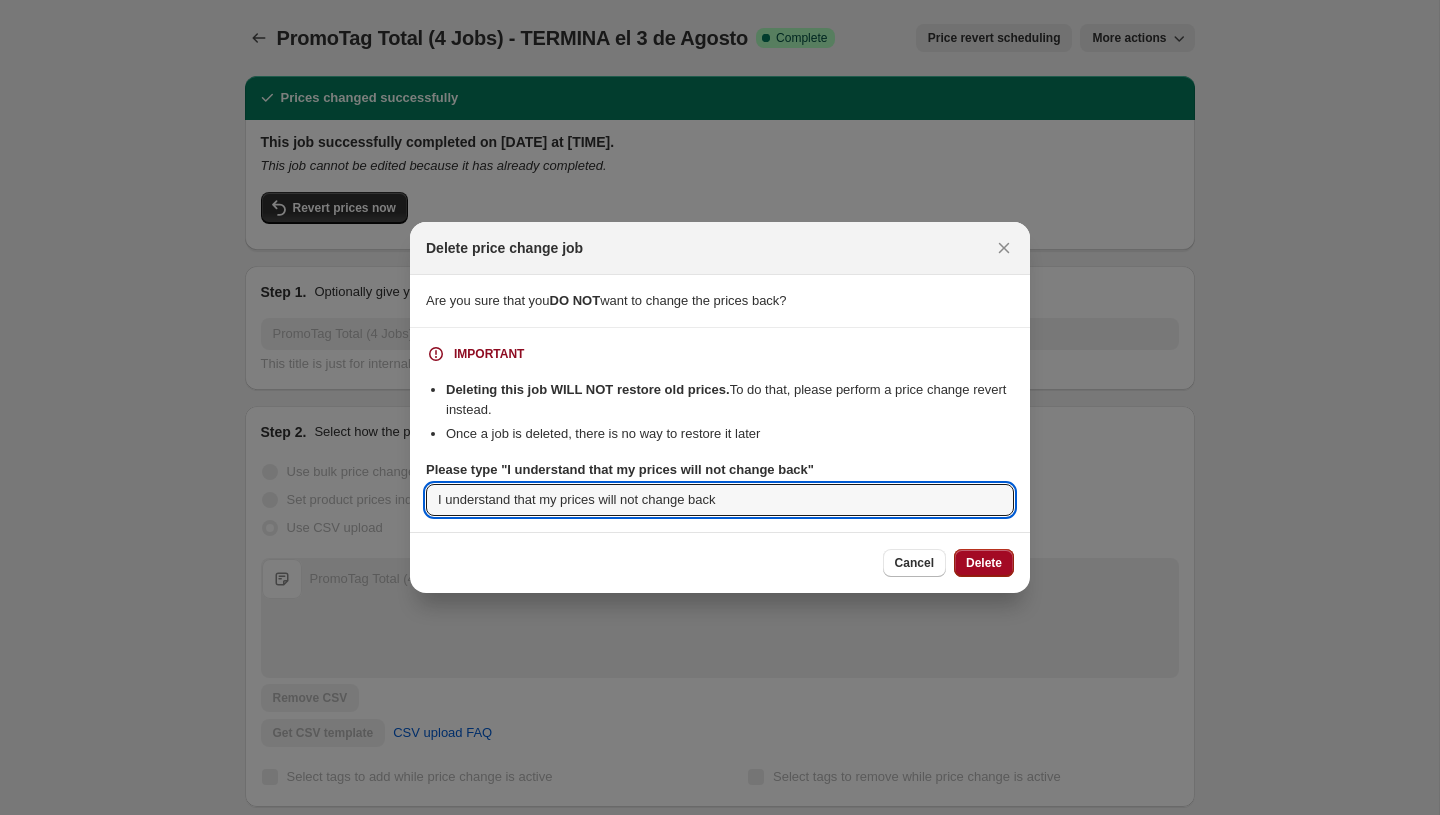 type on "I understand that my prices will not change back" 